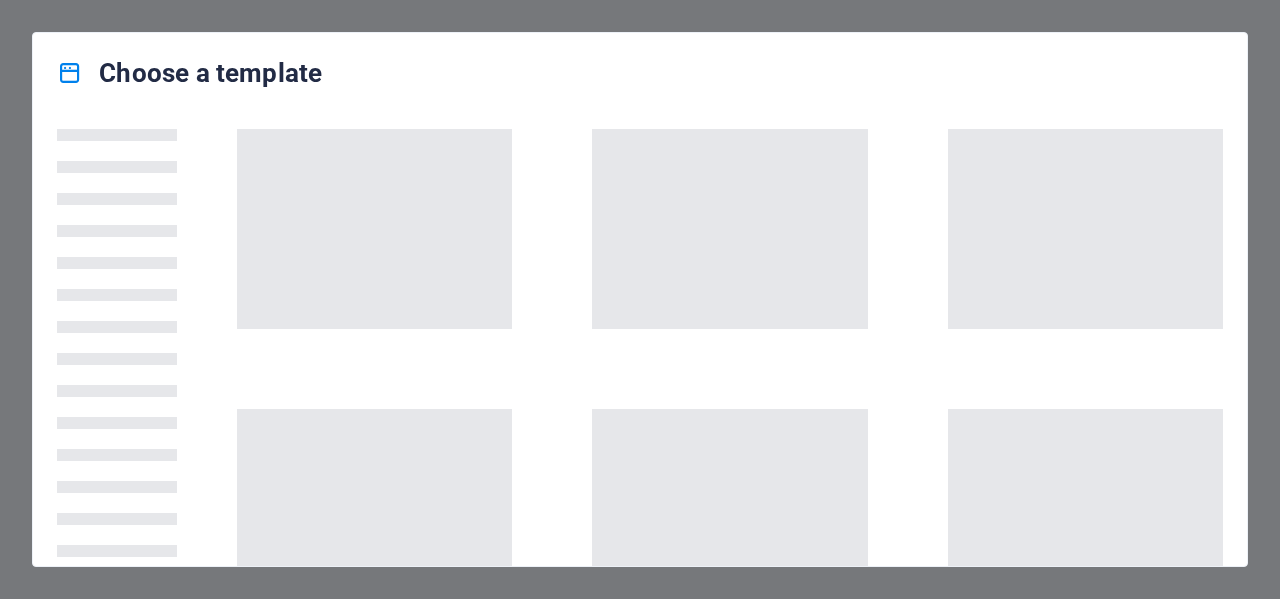 scroll, scrollTop: 0, scrollLeft: 0, axis: both 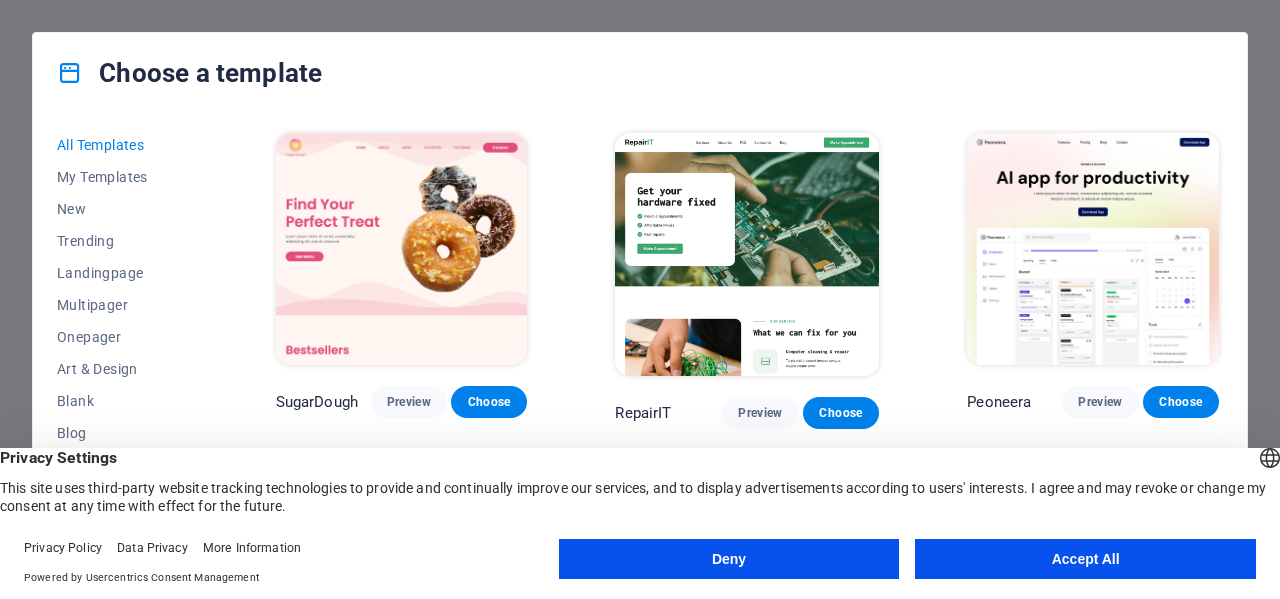 click on "Accept All" at bounding box center (1085, 559) 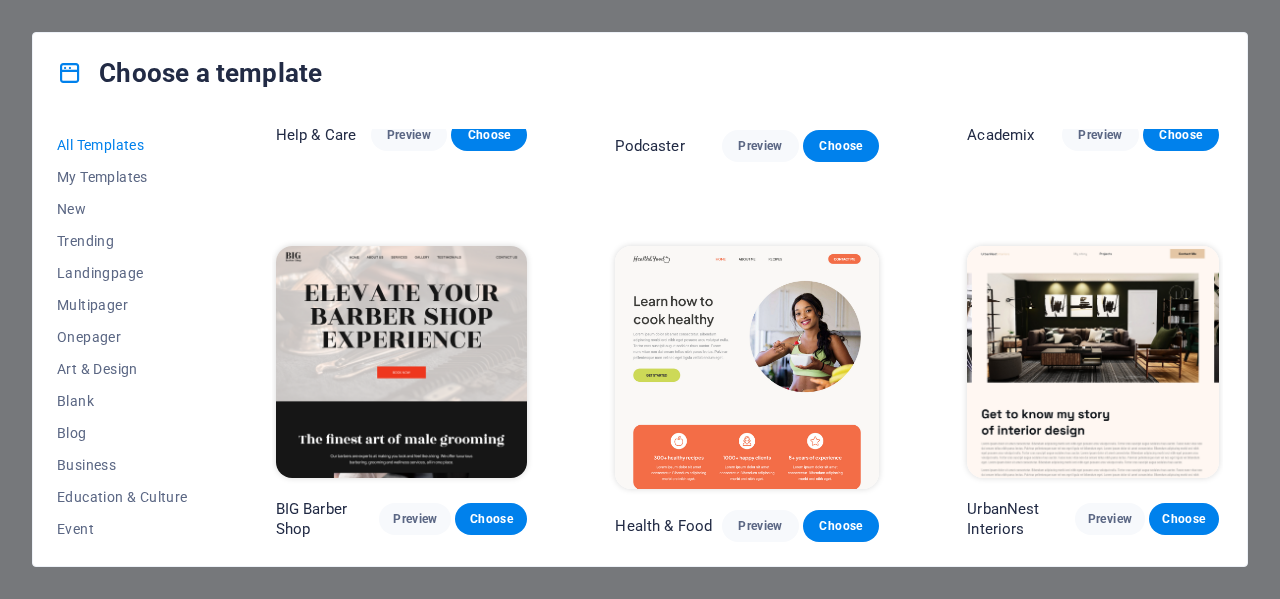 scroll, scrollTop: 2200, scrollLeft: 0, axis: vertical 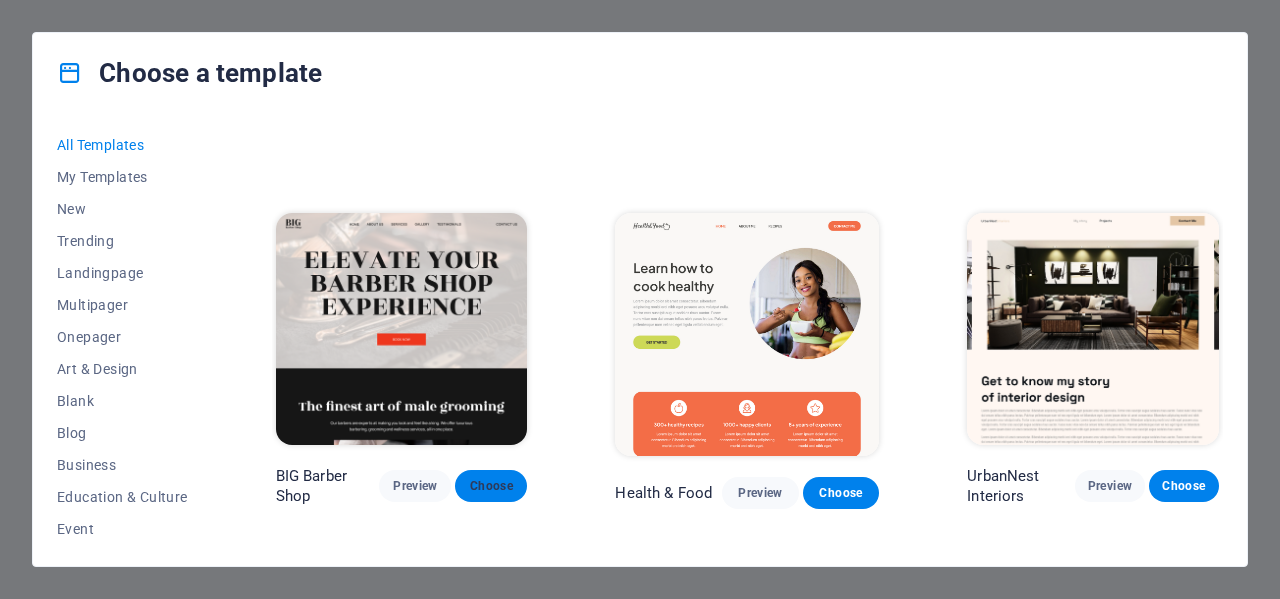 click on "Choose" at bounding box center [491, 486] 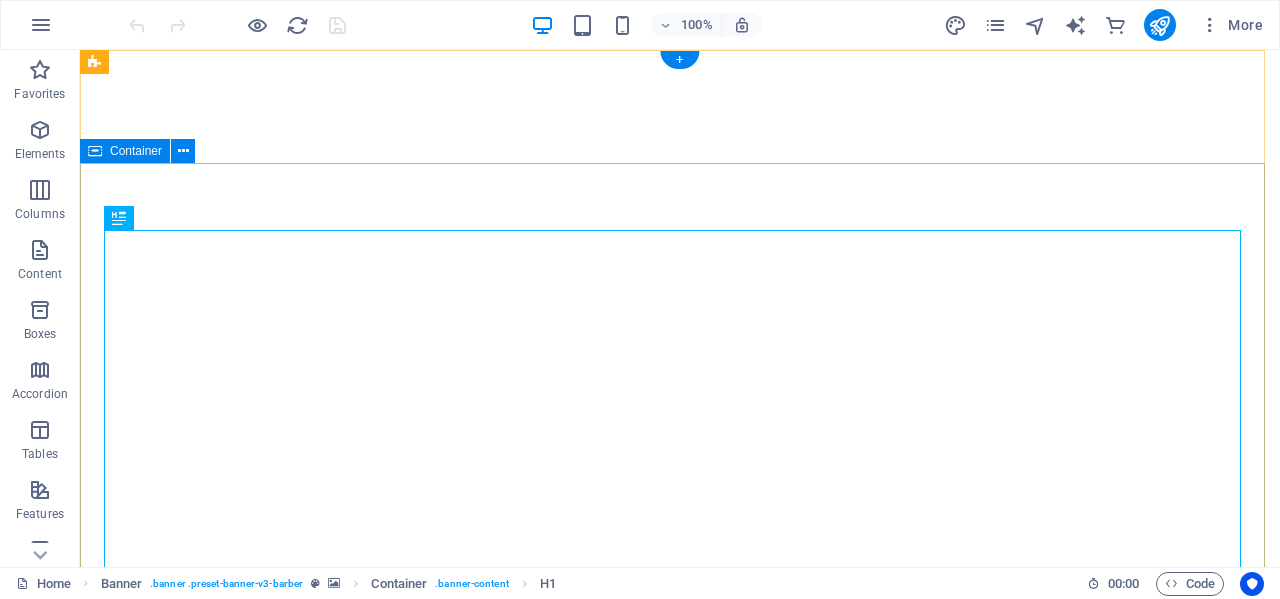 scroll, scrollTop: 0, scrollLeft: 0, axis: both 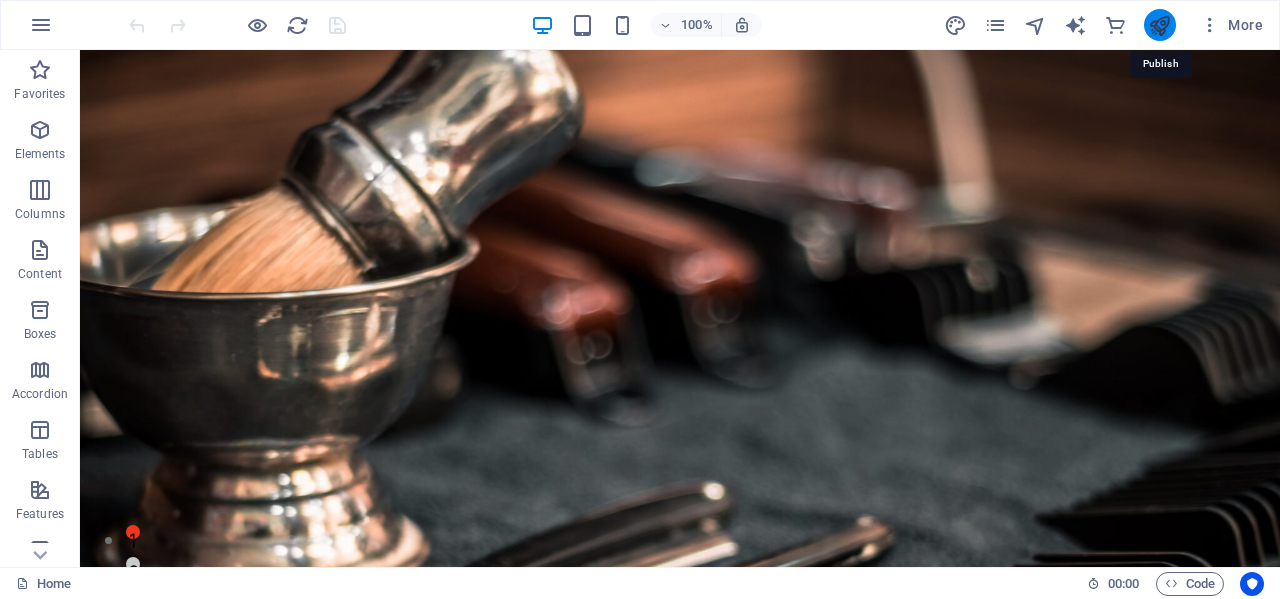 click at bounding box center (1159, 25) 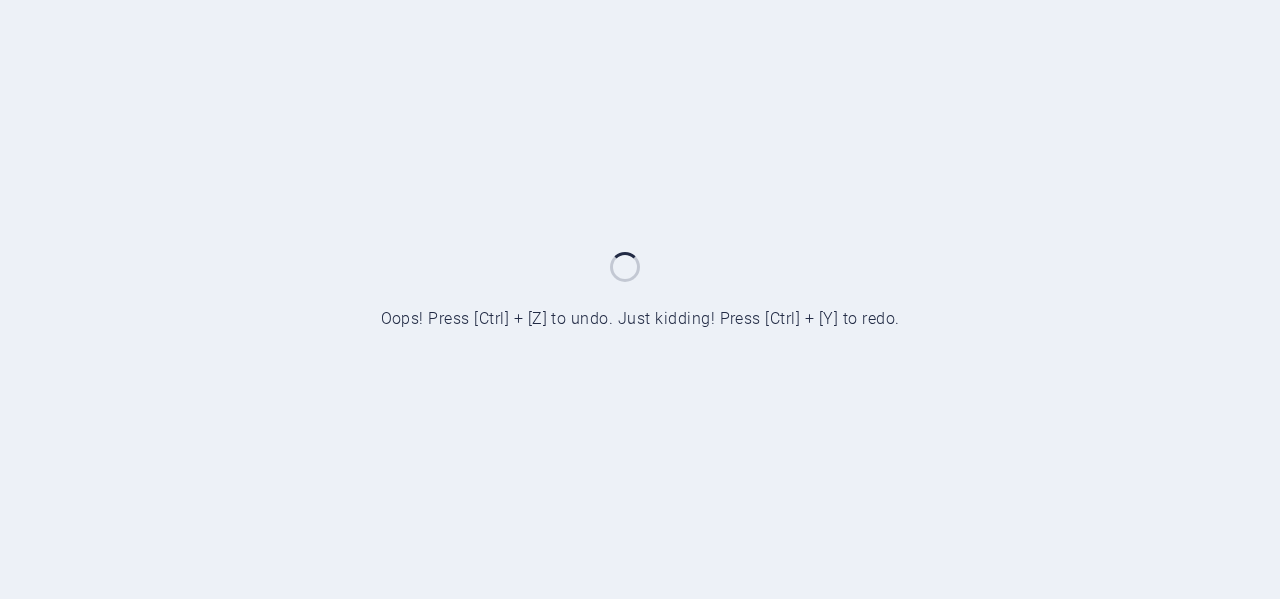 scroll, scrollTop: 0, scrollLeft: 0, axis: both 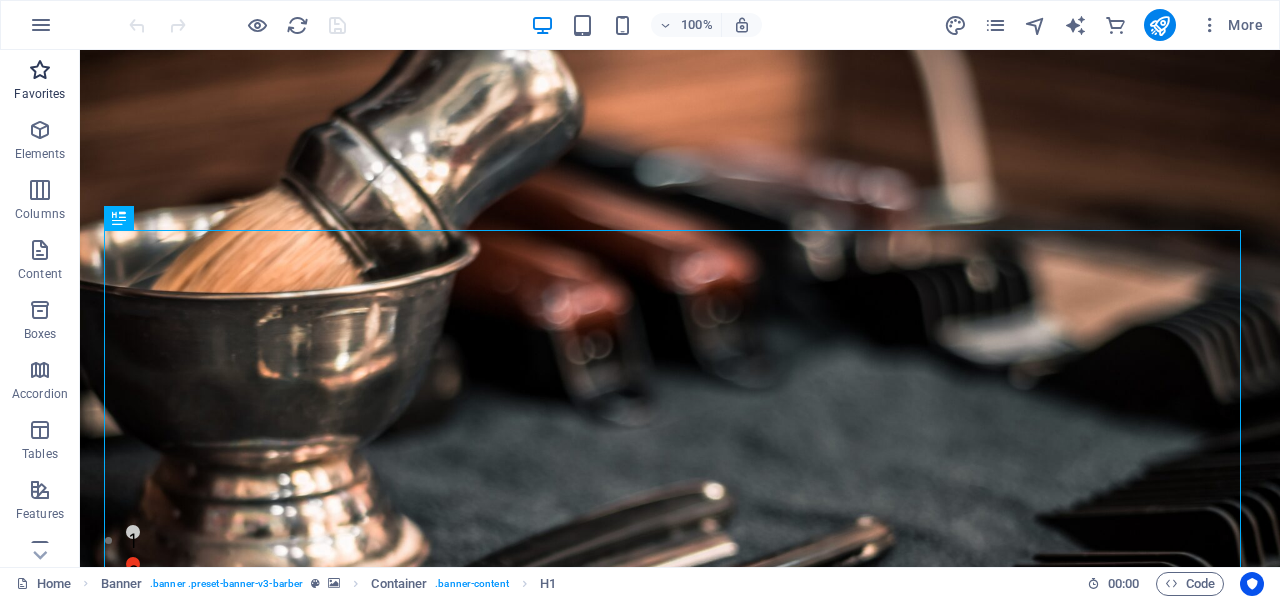 click at bounding box center (40, 70) 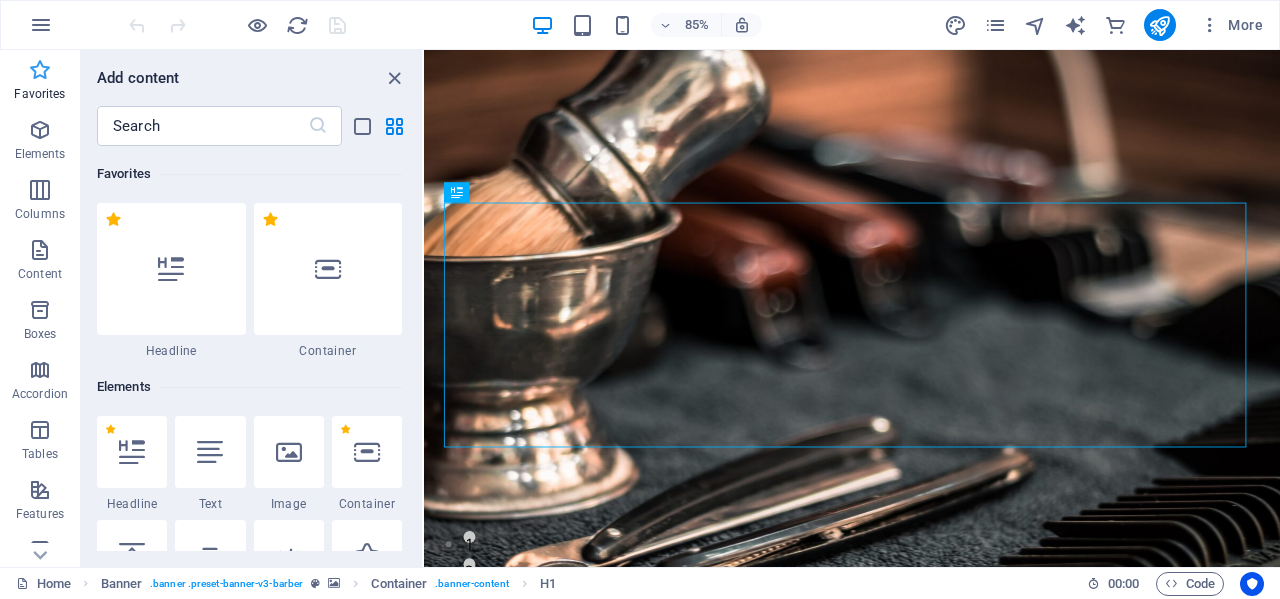 click at bounding box center [40, 70] 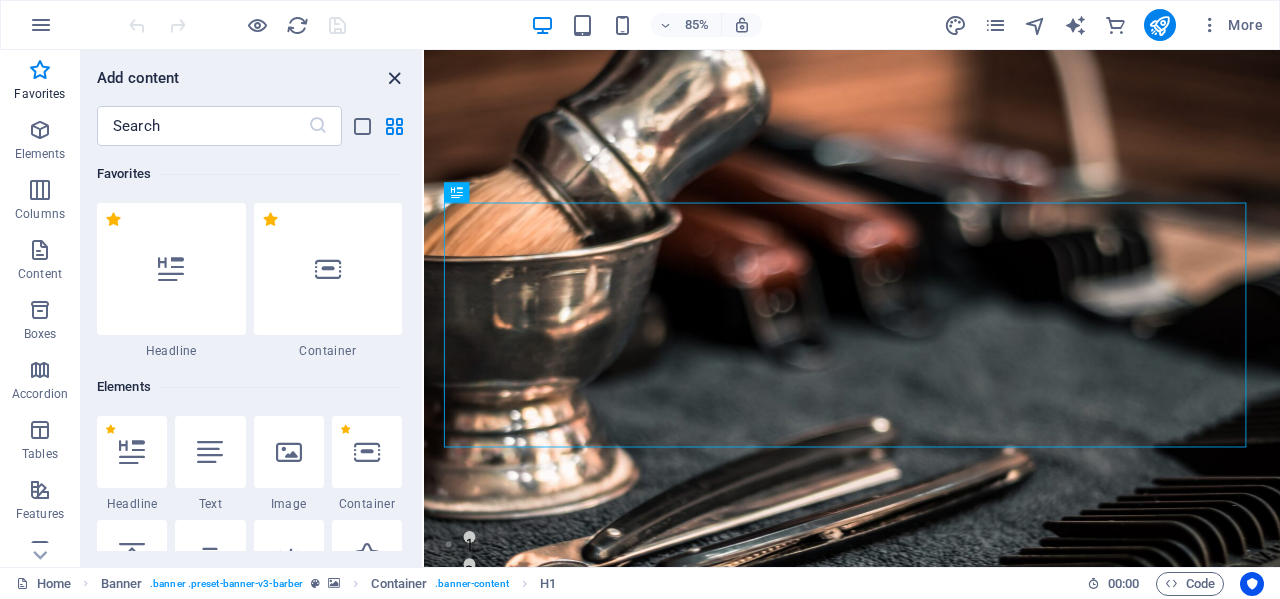 click at bounding box center (394, 78) 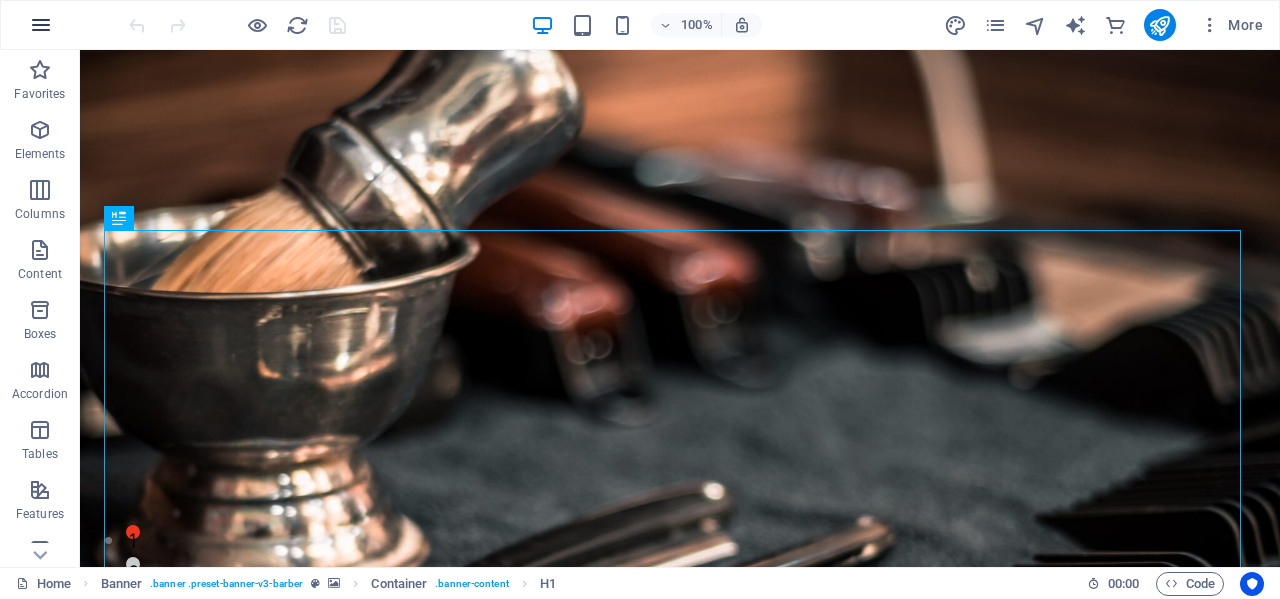 click at bounding box center (41, 25) 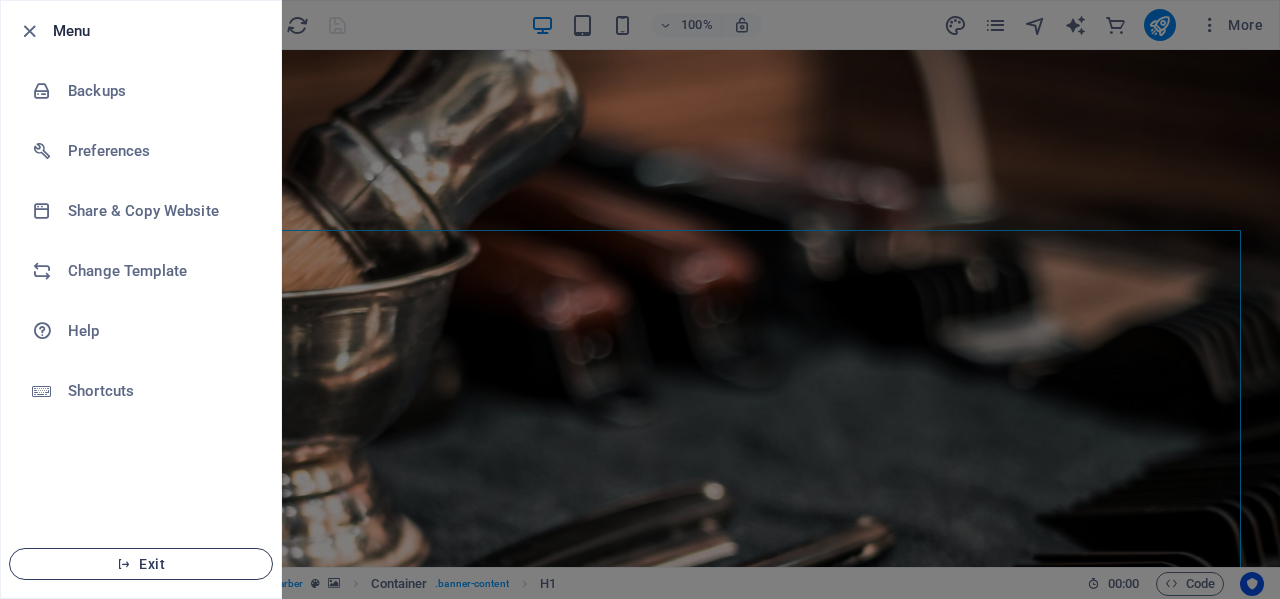 click on "Exit" at bounding box center (141, 564) 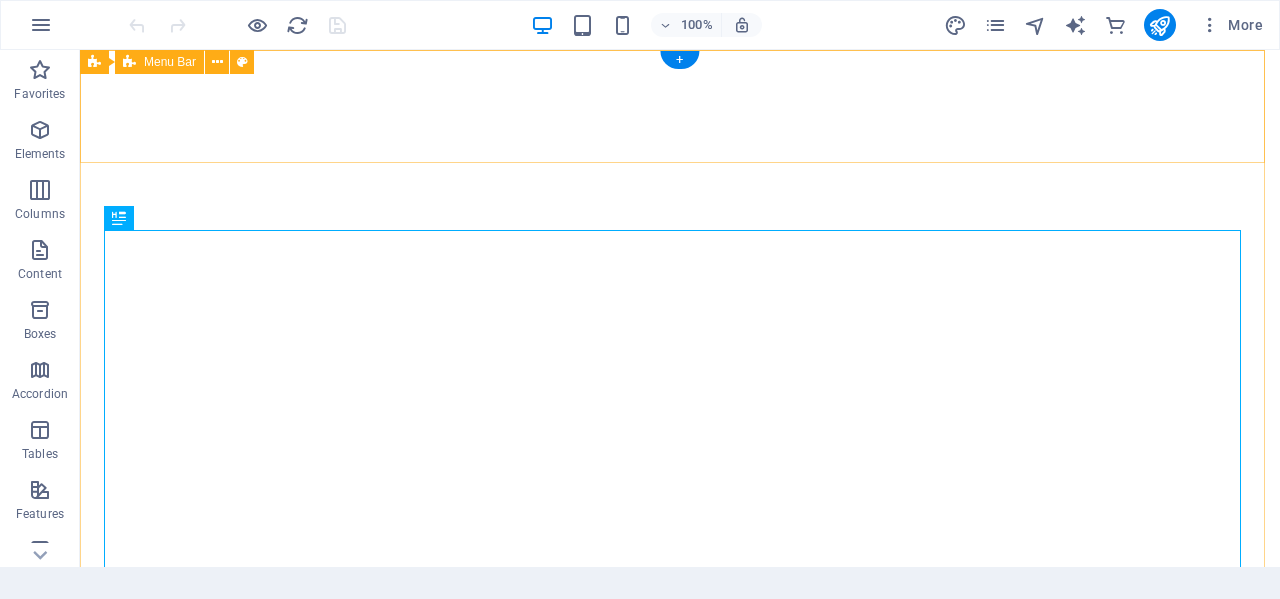 scroll, scrollTop: 0, scrollLeft: 0, axis: both 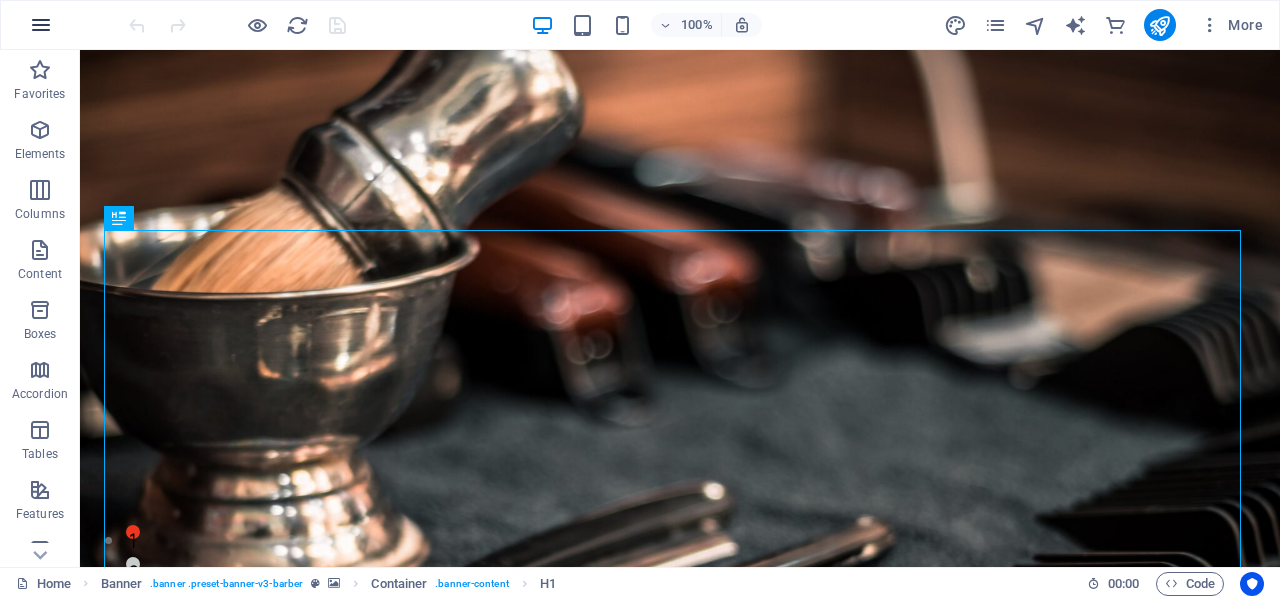 click at bounding box center (41, 25) 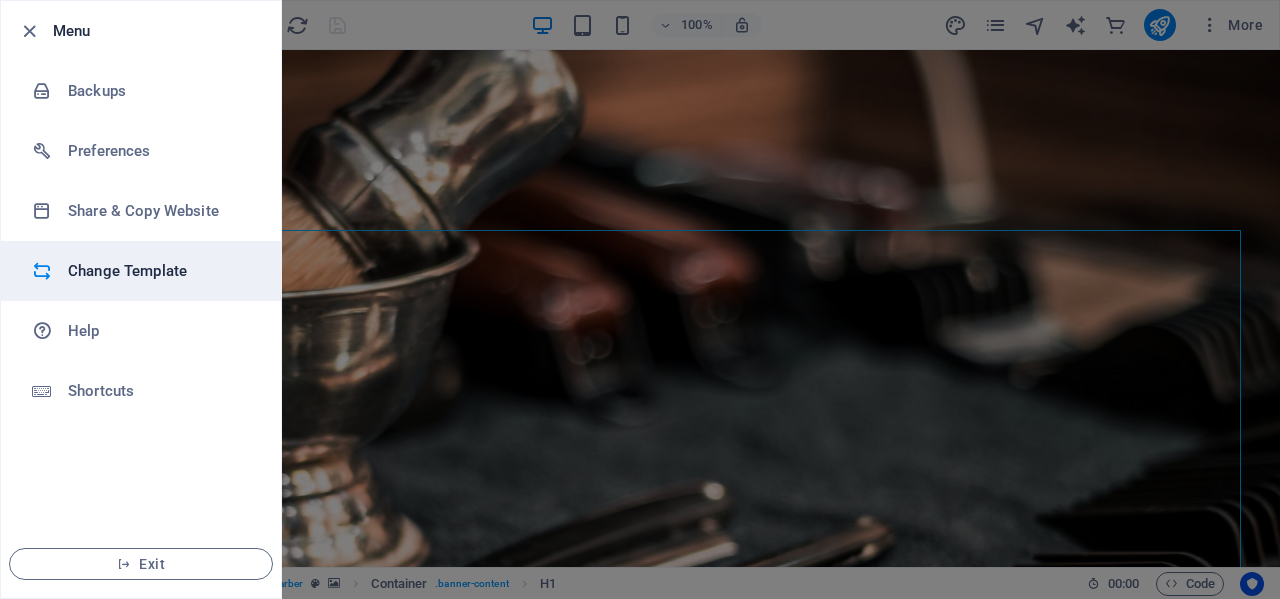 click on "Change Template" at bounding box center (160, 271) 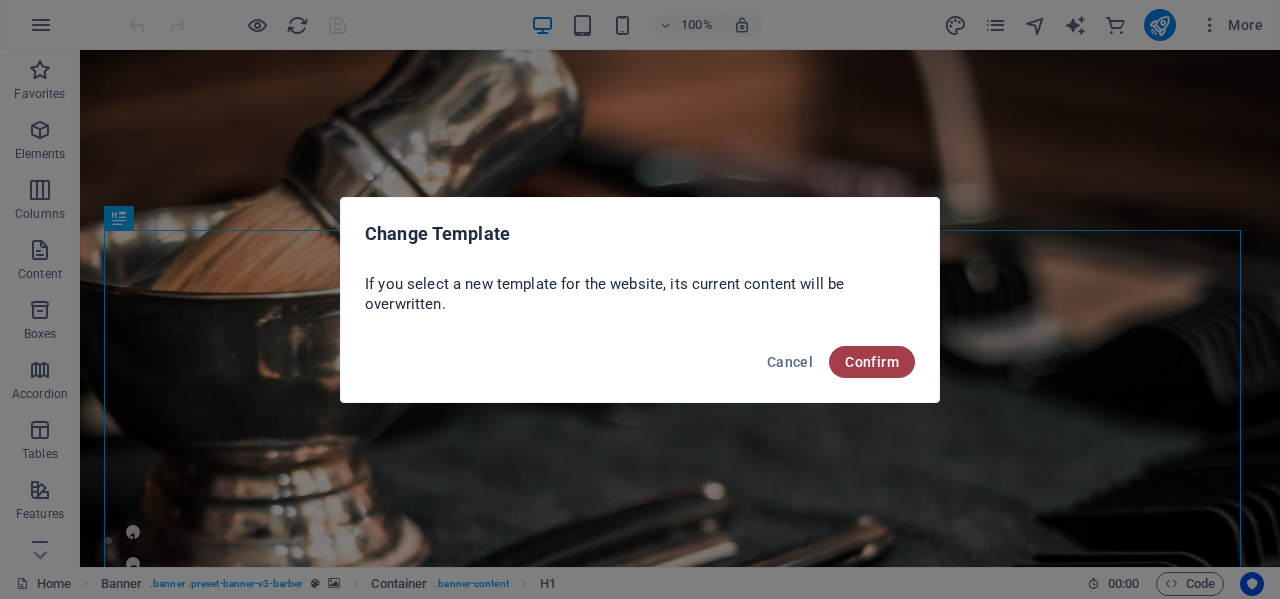 click on "Confirm" at bounding box center [872, 362] 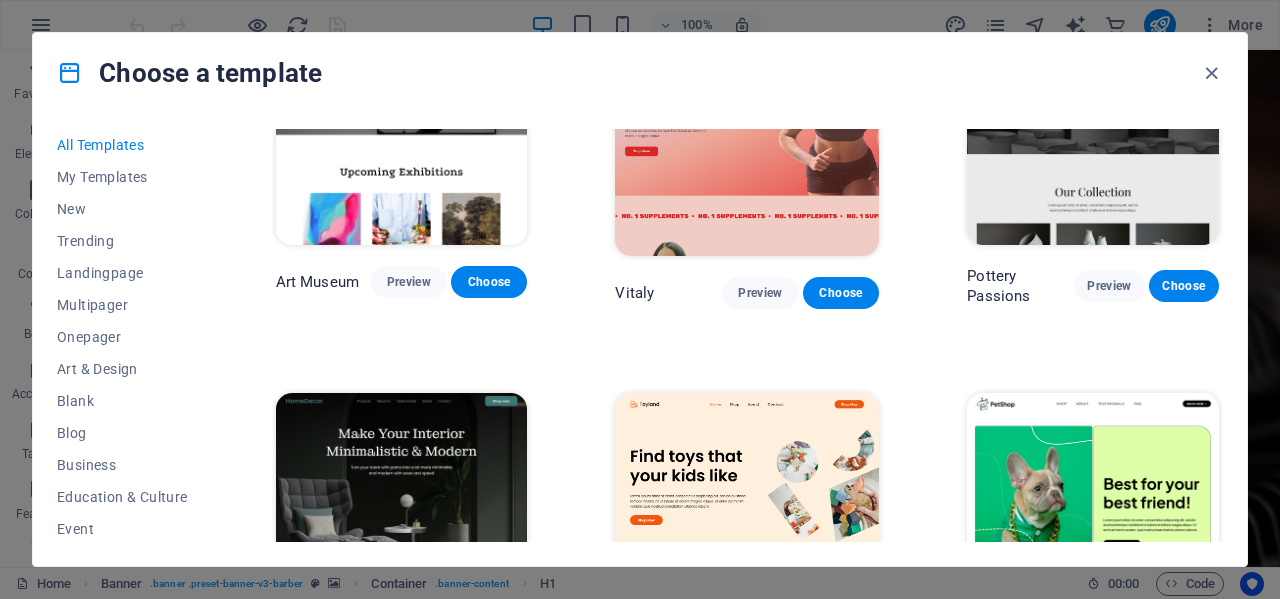 scroll, scrollTop: 600, scrollLeft: 0, axis: vertical 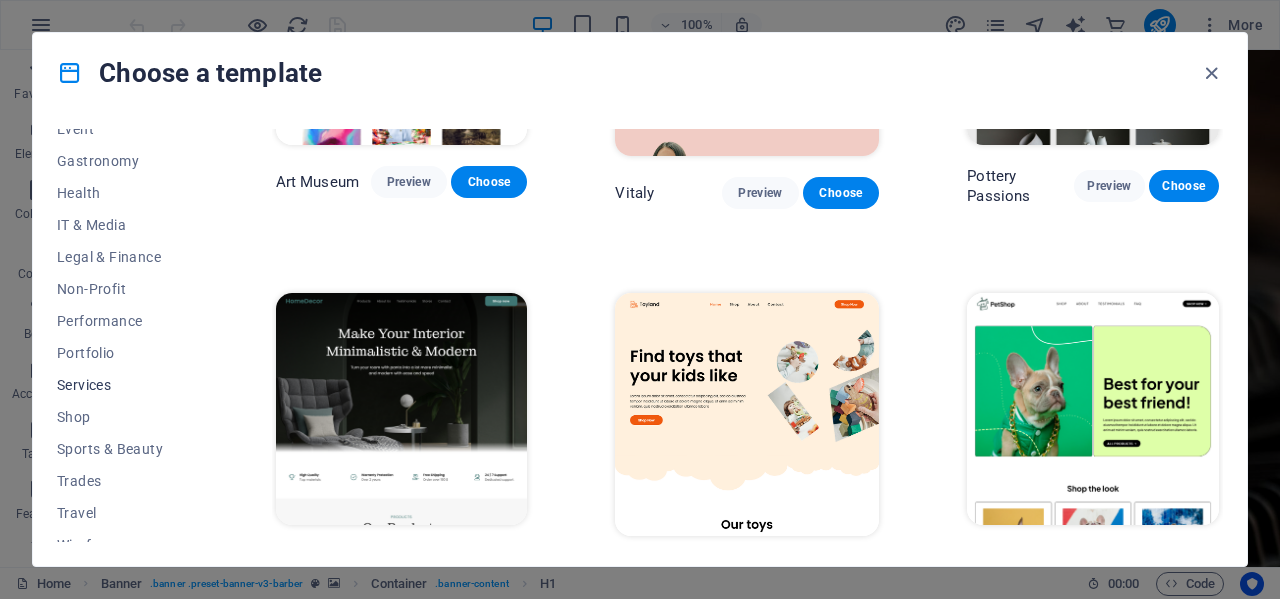 click on "Services" at bounding box center [122, 385] 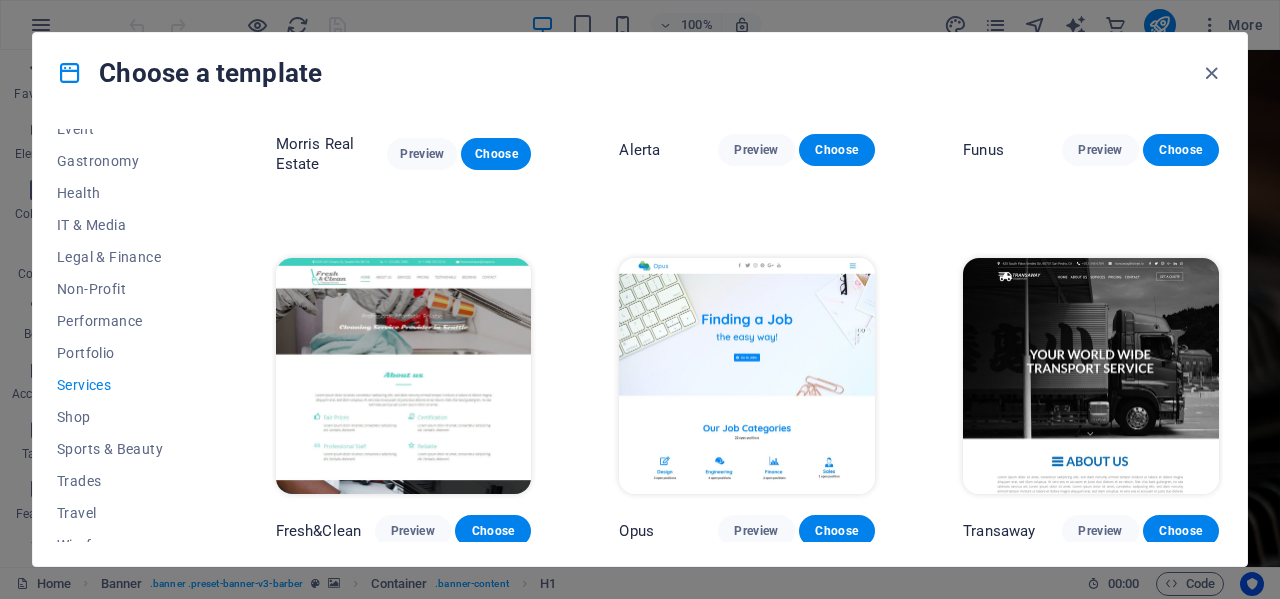 scroll, scrollTop: 1721, scrollLeft: 0, axis: vertical 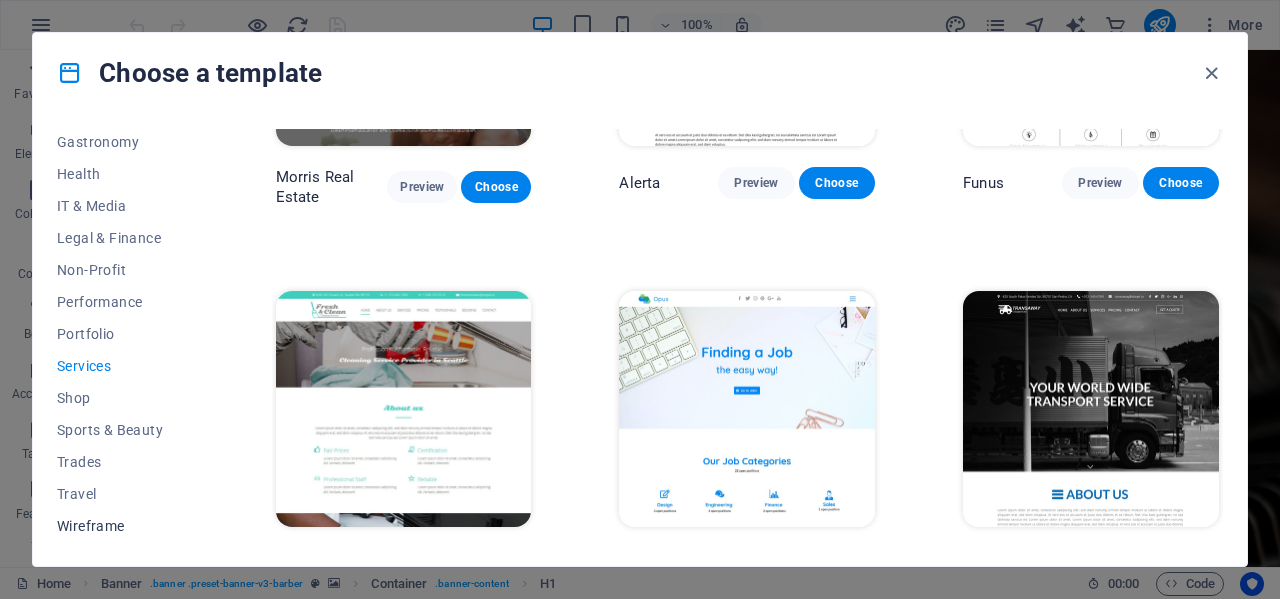 click on "Wireframe" at bounding box center (122, 526) 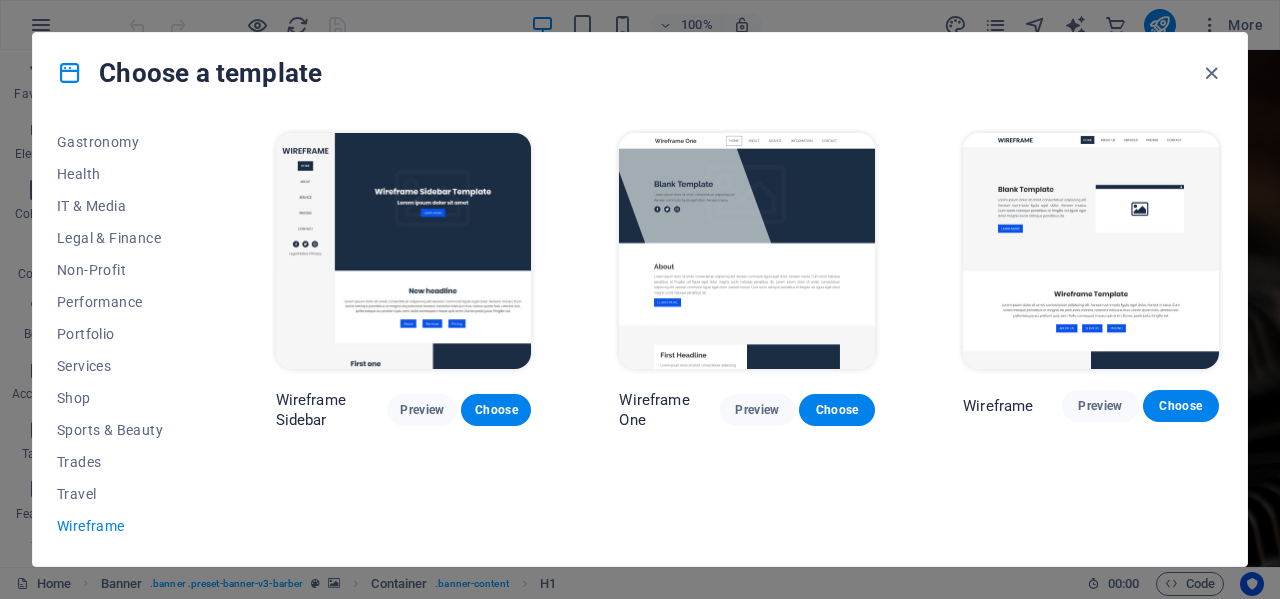 scroll, scrollTop: 0, scrollLeft: 0, axis: both 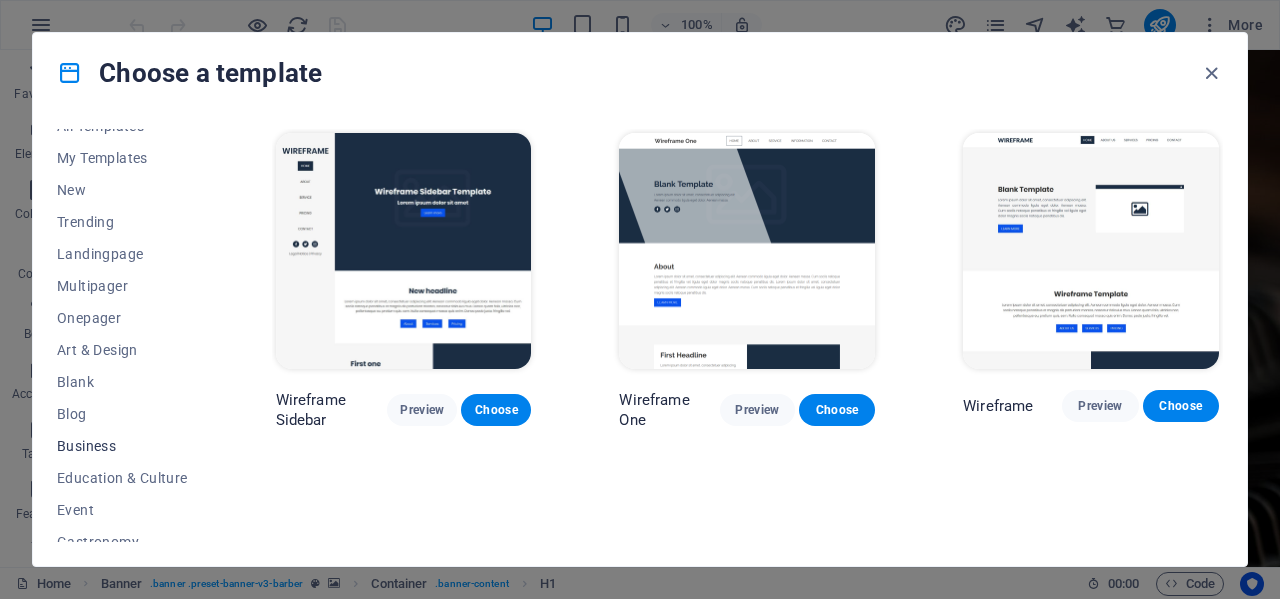 click on "Business" at bounding box center [122, 446] 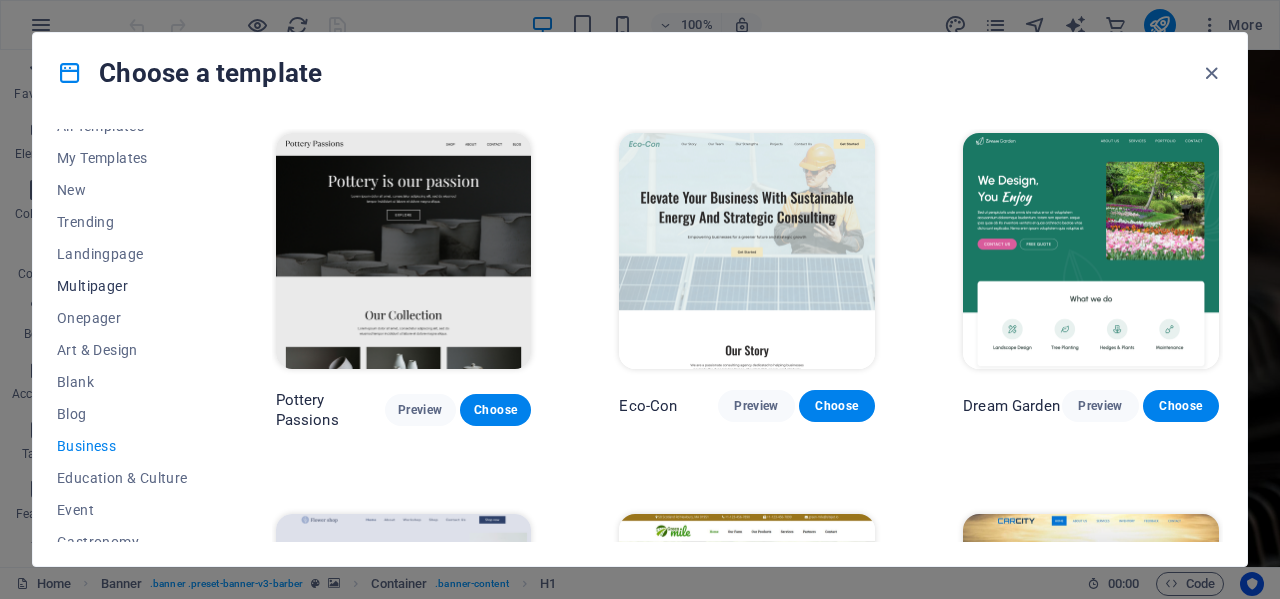 click on "Multipager" at bounding box center (122, 286) 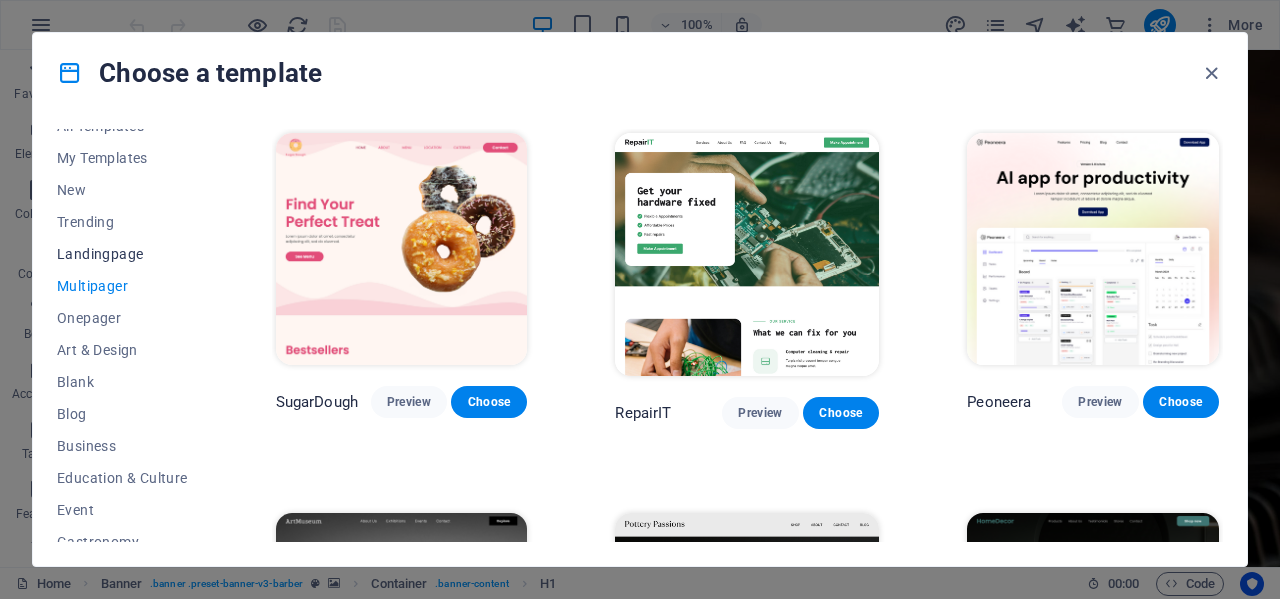 click on "Landingpage" at bounding box center [122, 254] 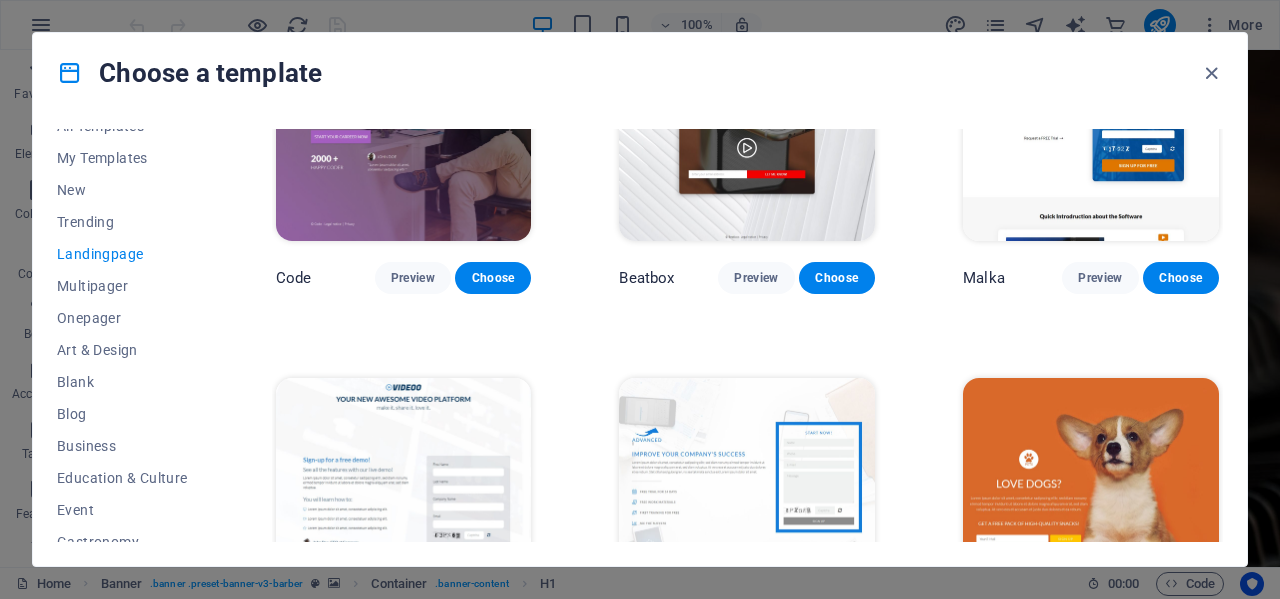 scroll, scrollTop: 700, scrollLeft: 0, axis: vertical 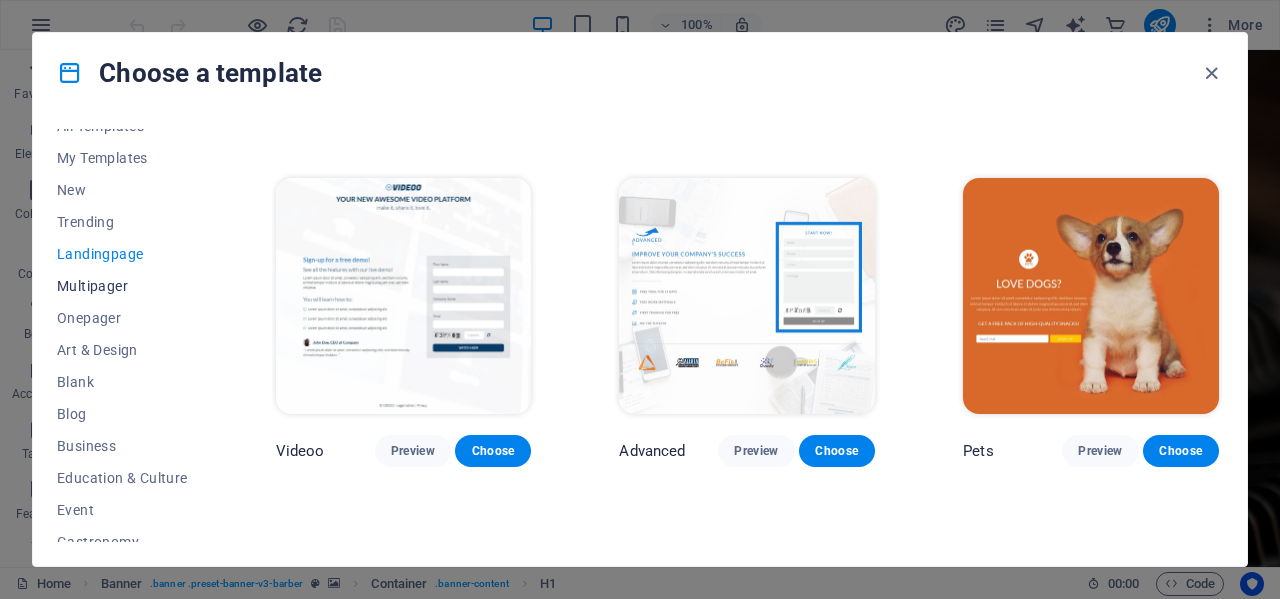 click on "Multipager" at bounding box center (122, 286) 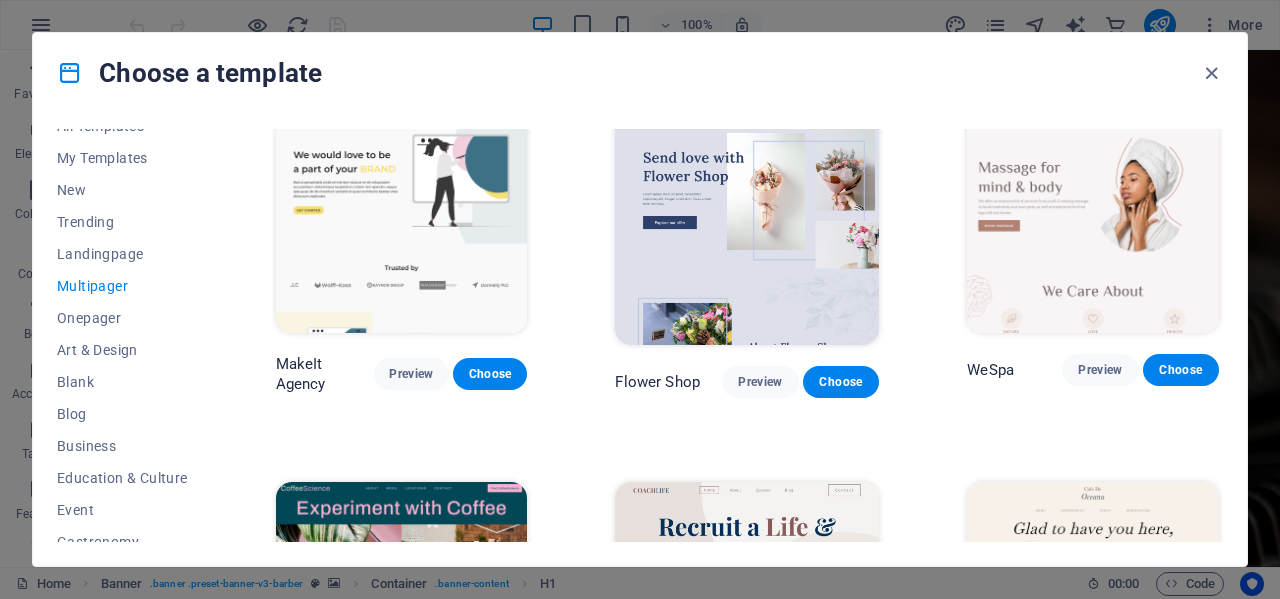 scroll, scrollTop: 2600, scrollLeft: 0, axis: vertical 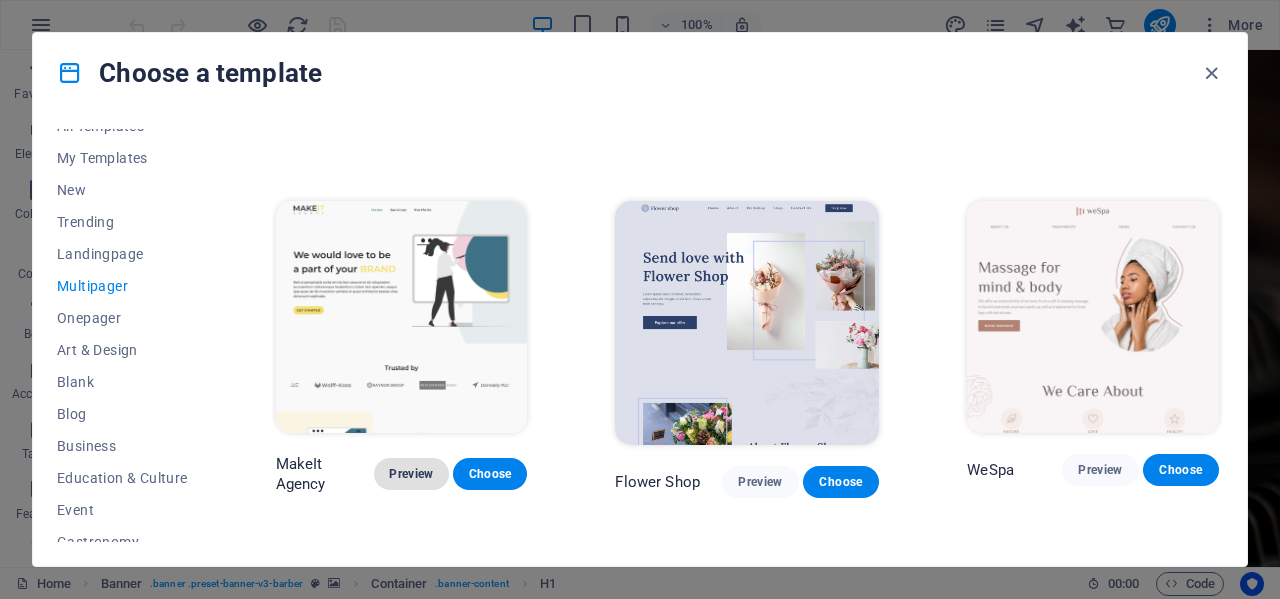 click on "Preview" at bounding box center (411, 474) 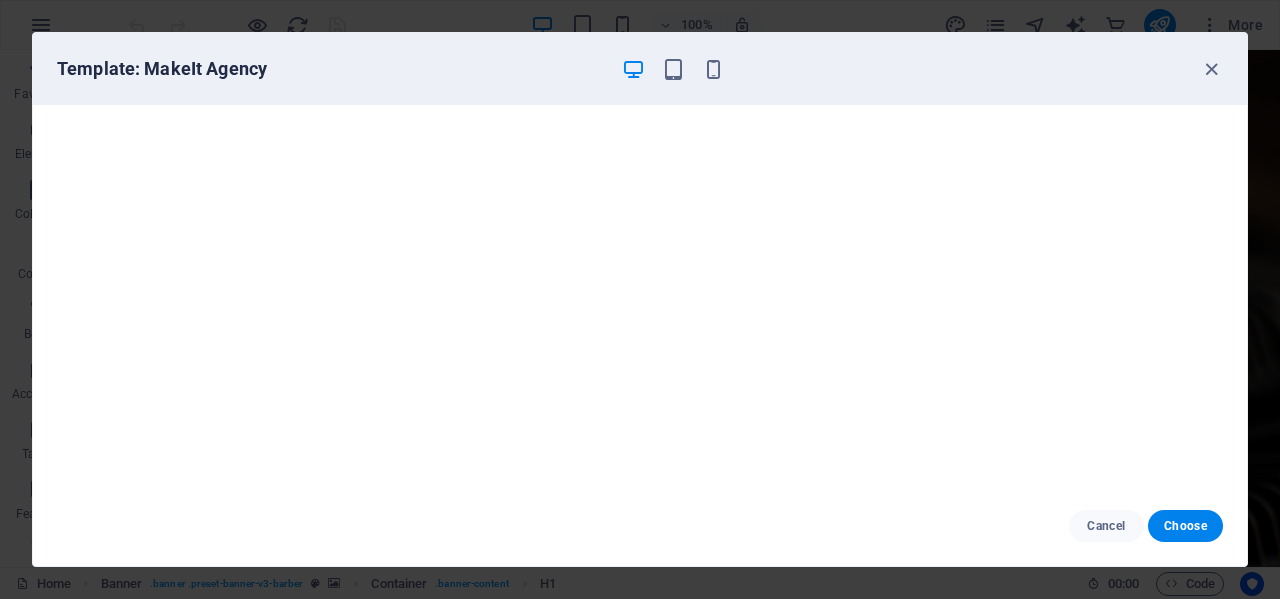 scroll, scrollTop: 0, scrollLeft: 0, axis: both 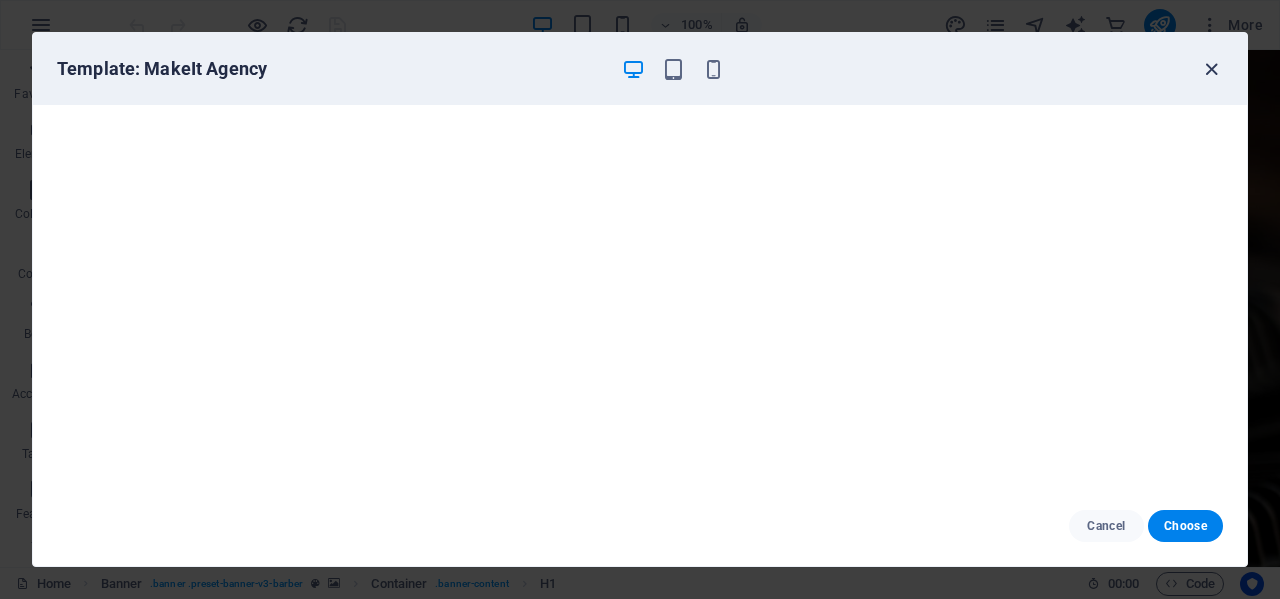 click at bounding box center [1211, 69] 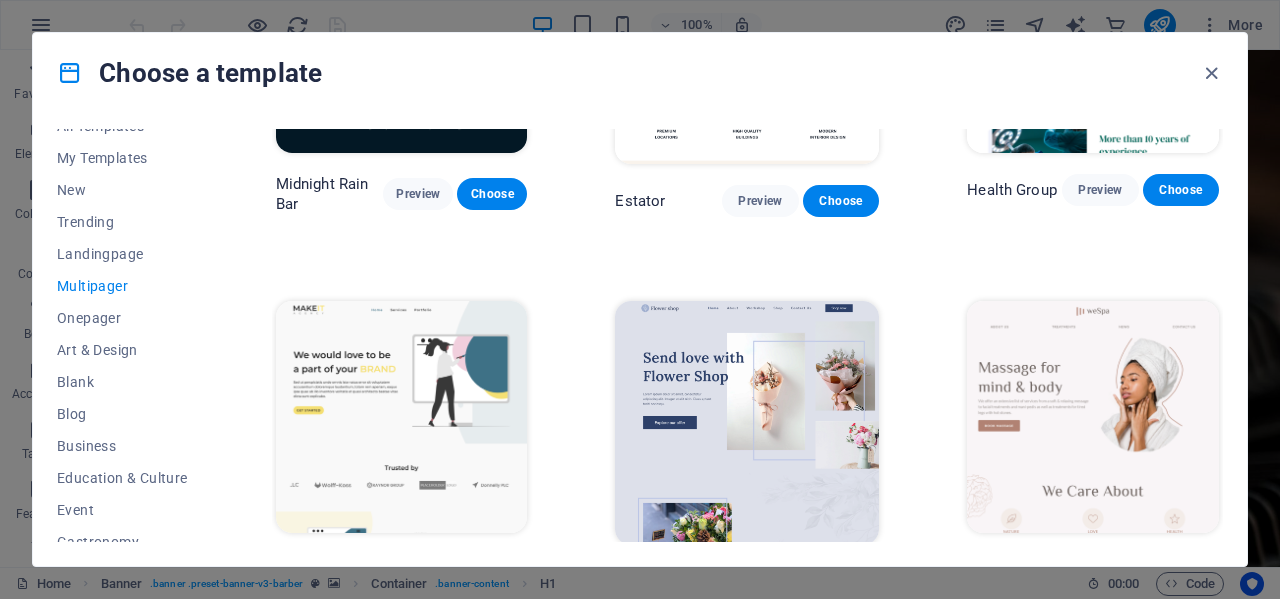scroll, scrollTop: 2600, scrollLeft: 0, axis: vertical 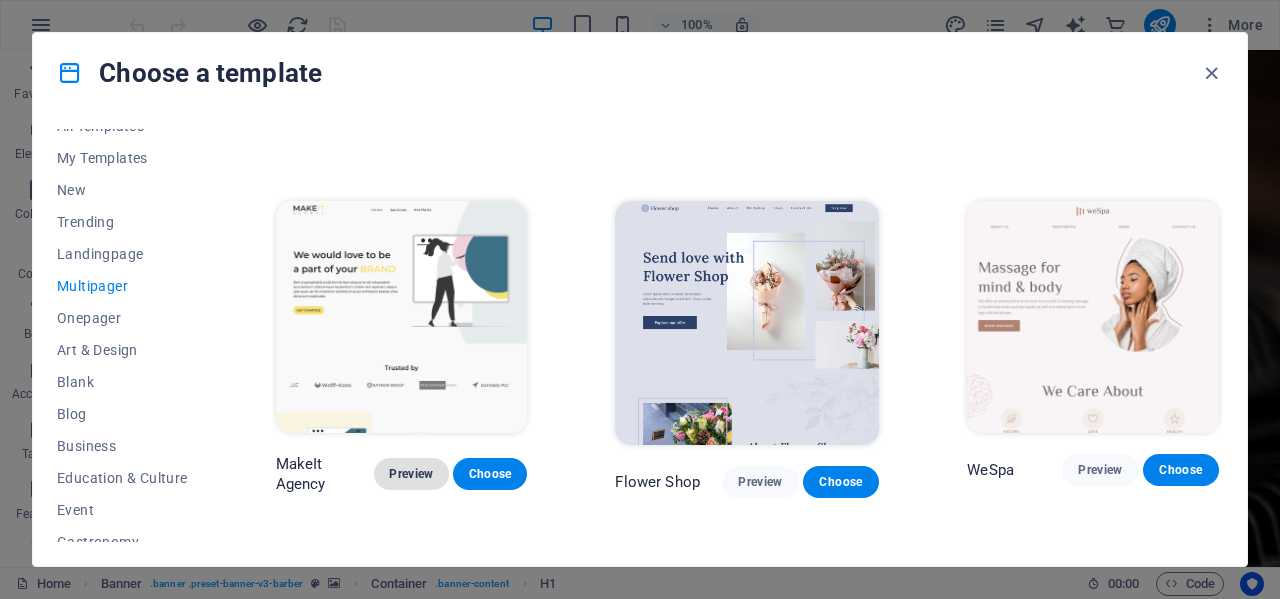 click on "Preview" at bounding box center (411, 474) 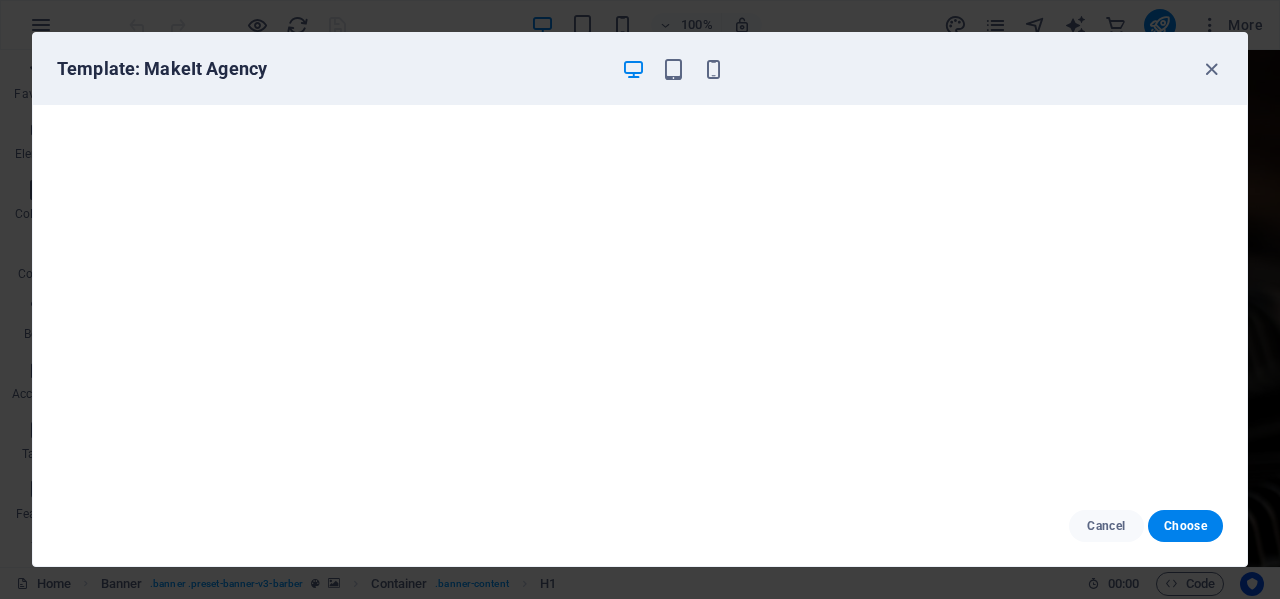 scroll, scrollTop: 0, scrollLeft: 0, axis: both 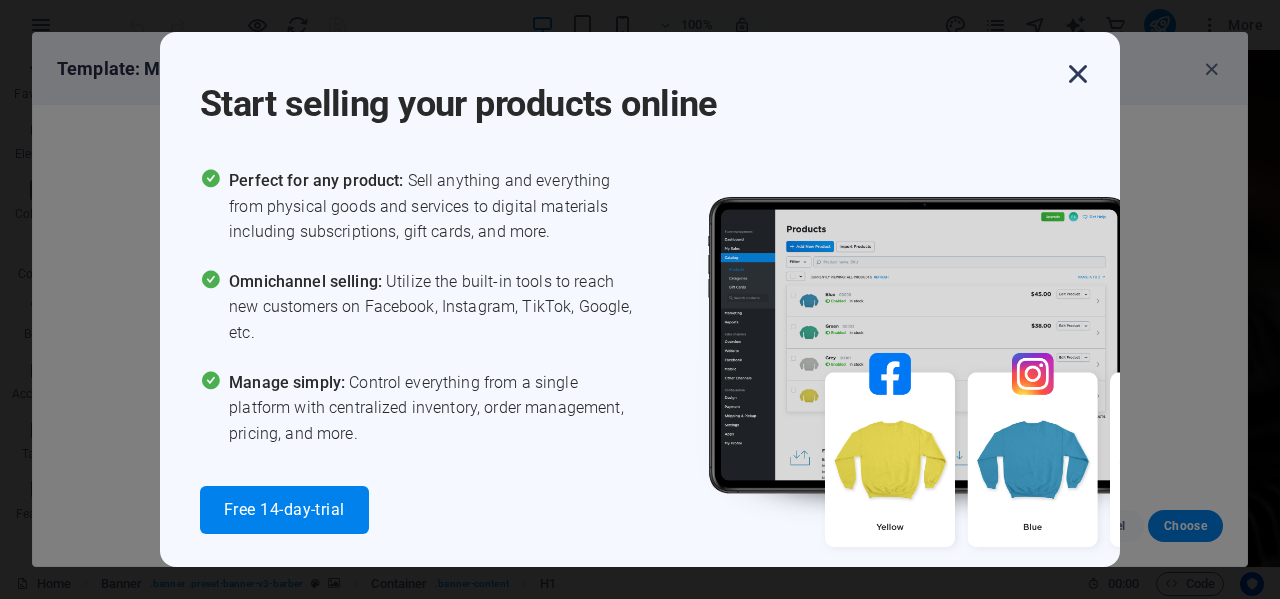 click at bounding box center (1078, 74) 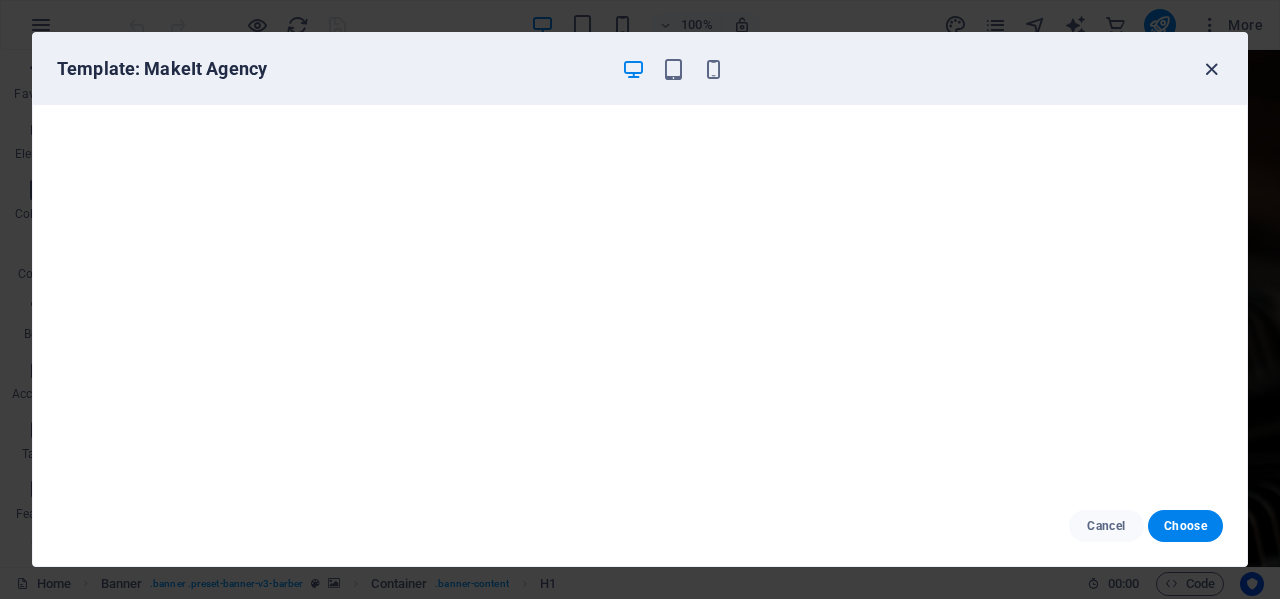 click at bounding box center [1211, 69] 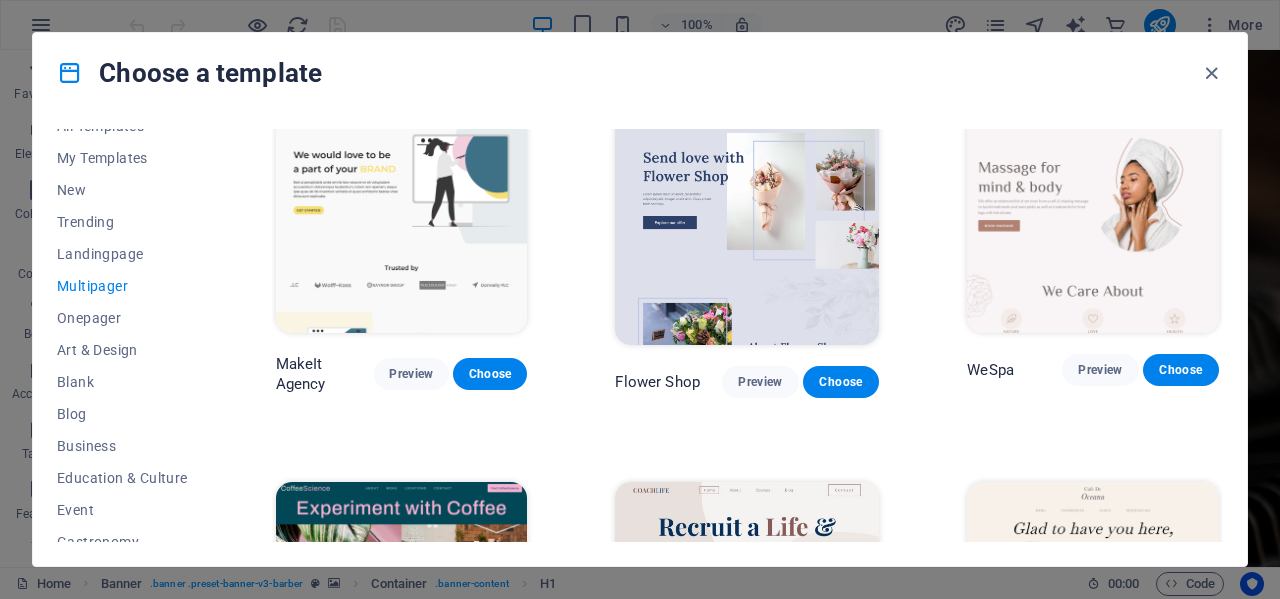 scroll, scrollTop: 2600, scrollLeft: 0, axis: vertical 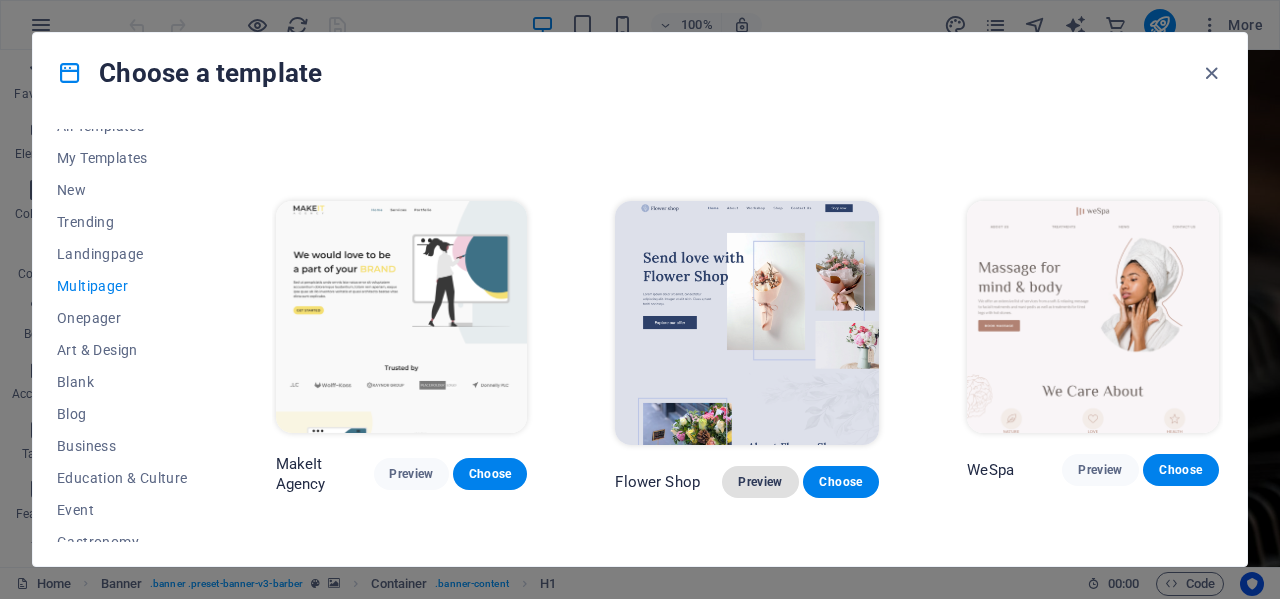 click on "Preview" at bounding box center [760, 482] 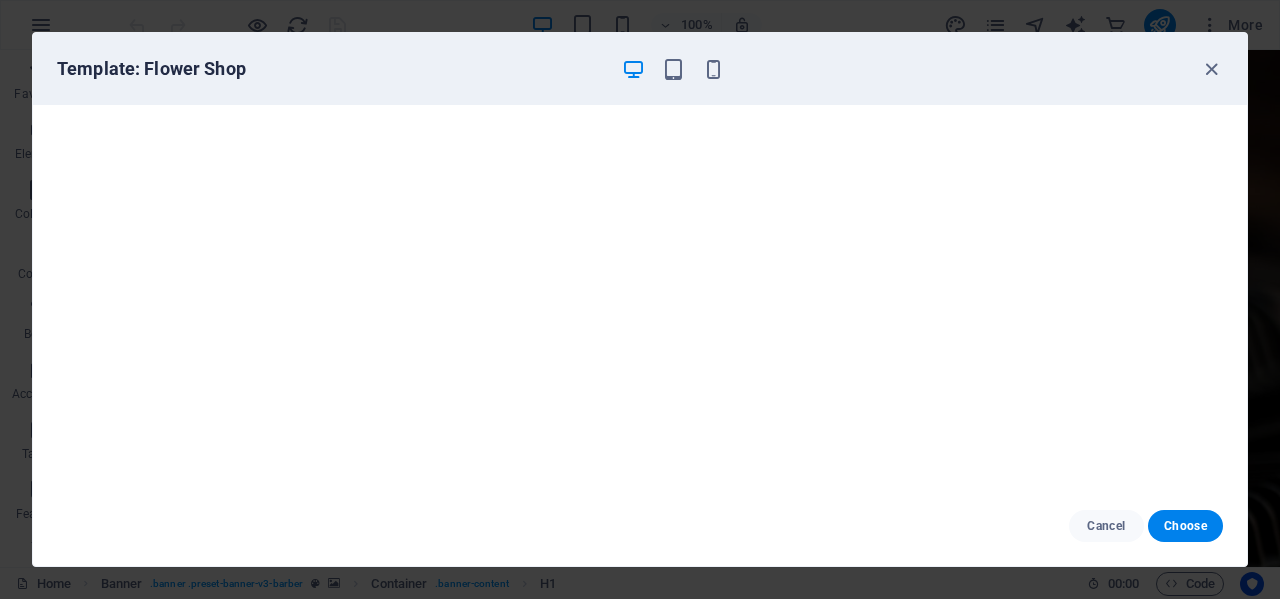 scroll, scrollTop: 0, scrollLeft: 0, axis: both 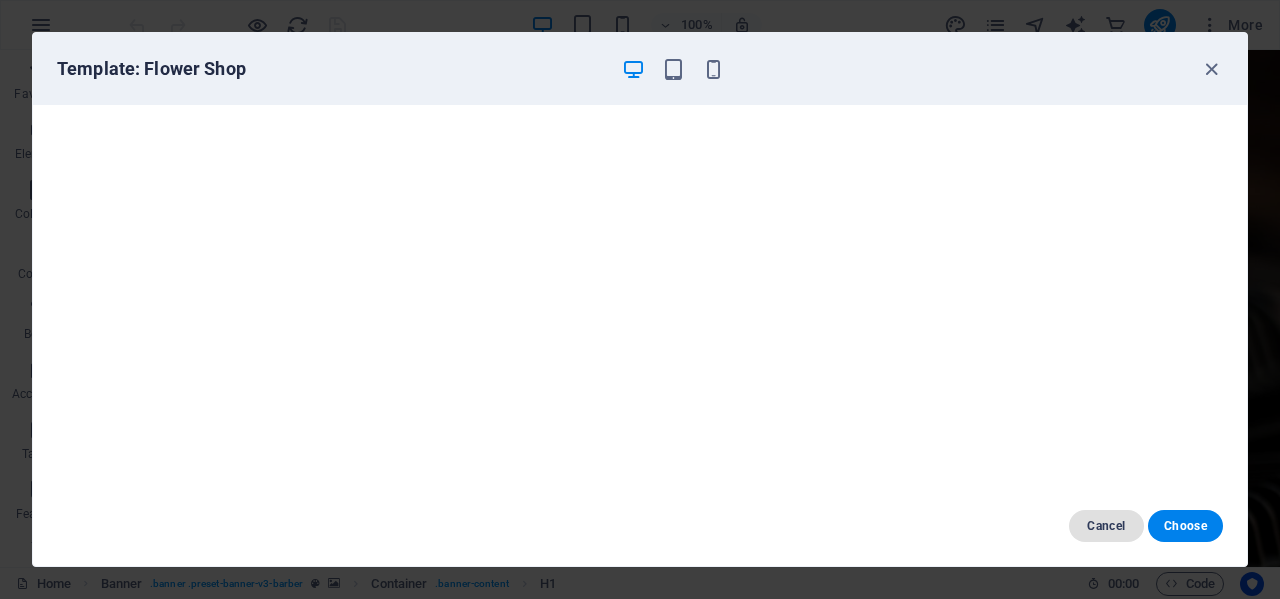click on "Cancel" at bounding box center [1106, 526] 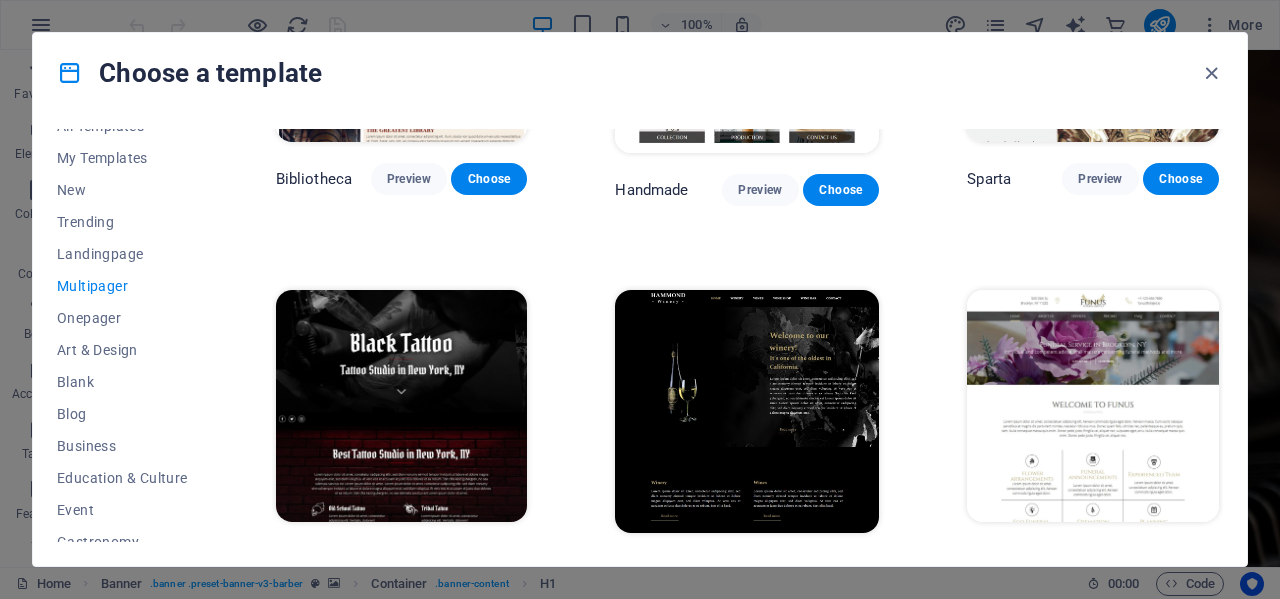 scroll, scrollTop: 6300, scrollLeft: 0, axis: vertical 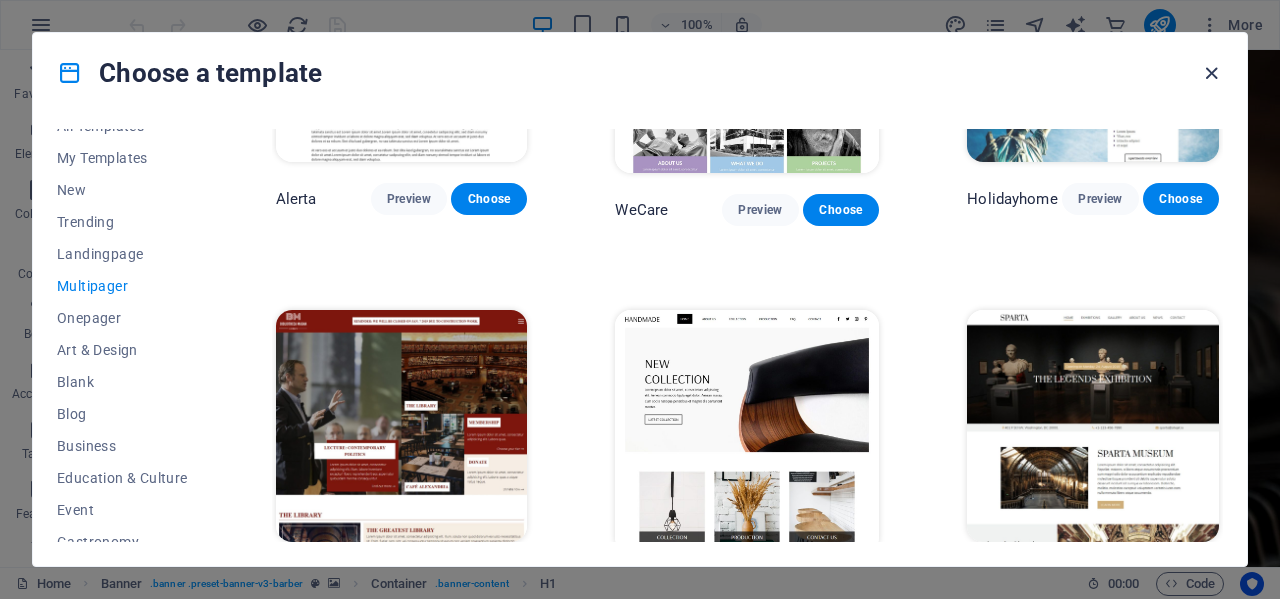 click at bounding box center (1211, 73) 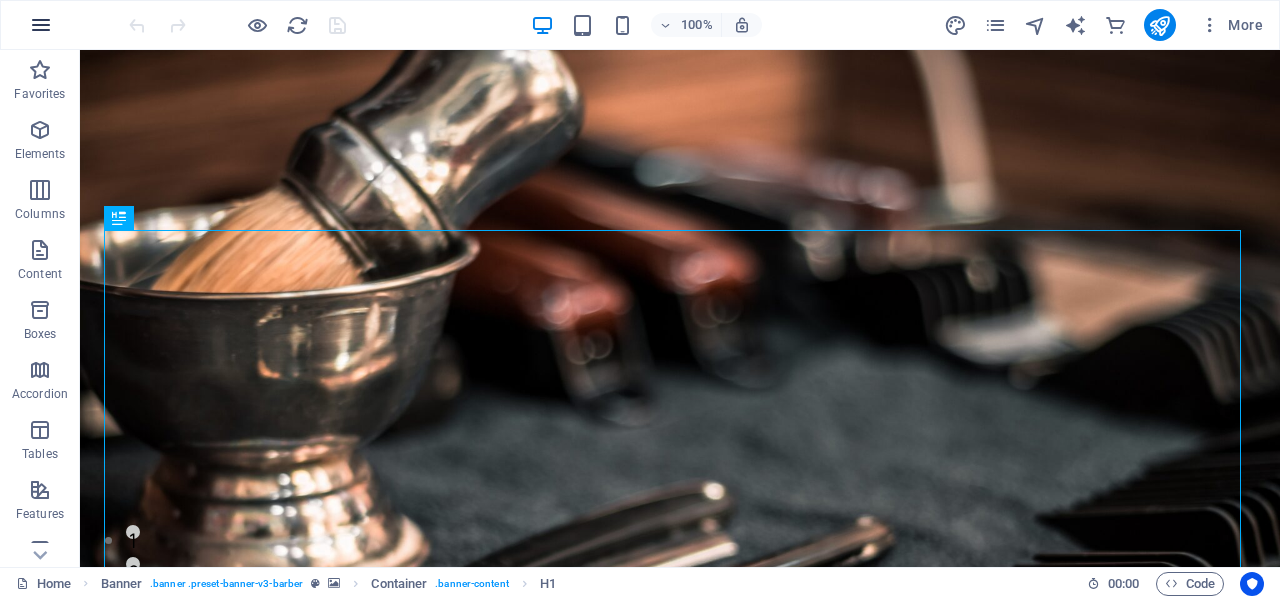 click at bounding box center (41, 25) 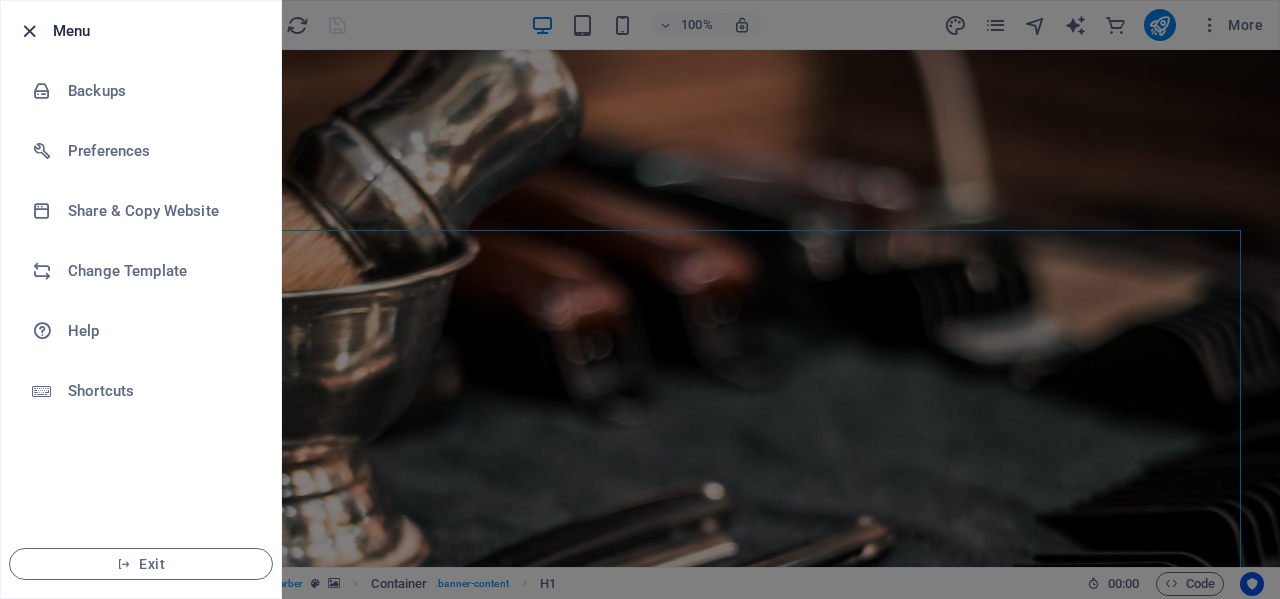 click at bounding box center [29, 31] 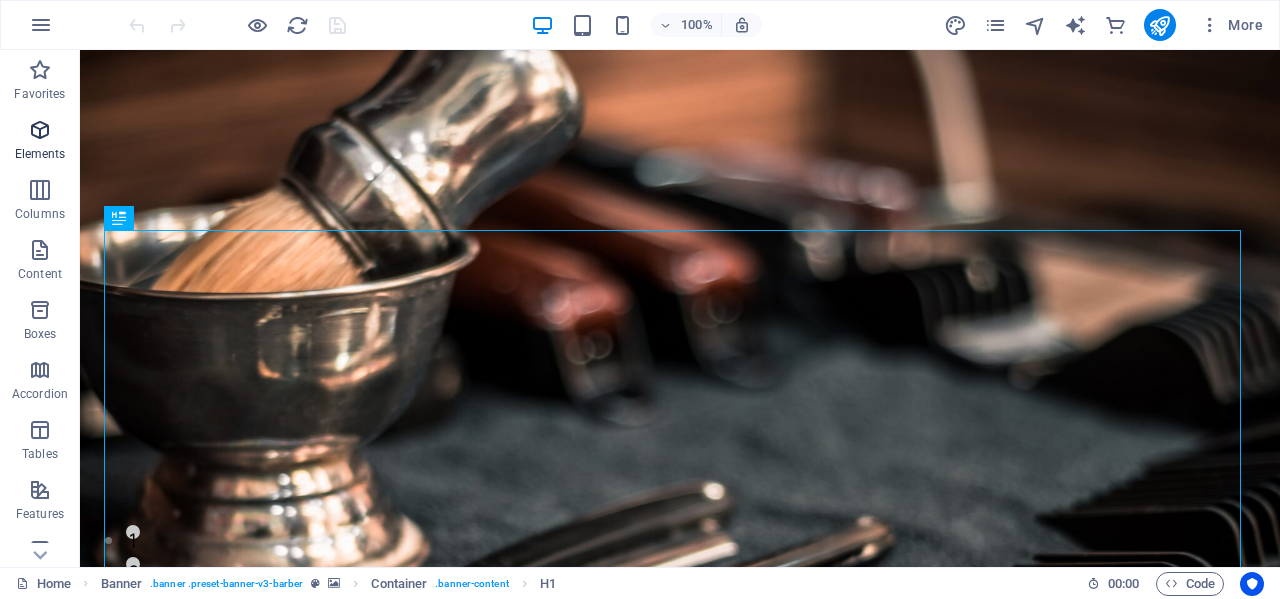 click on "Elements" at bounding box center [40, 154] 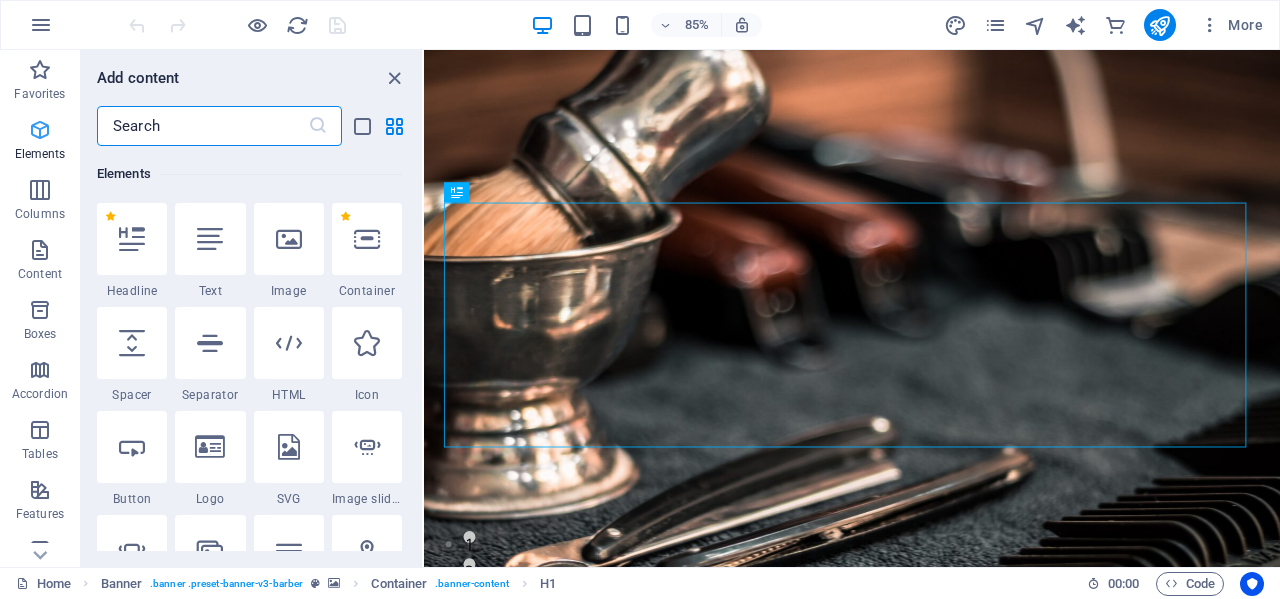 scroll, scrollTop: 213, scrollLeft: 0, axis: vertical 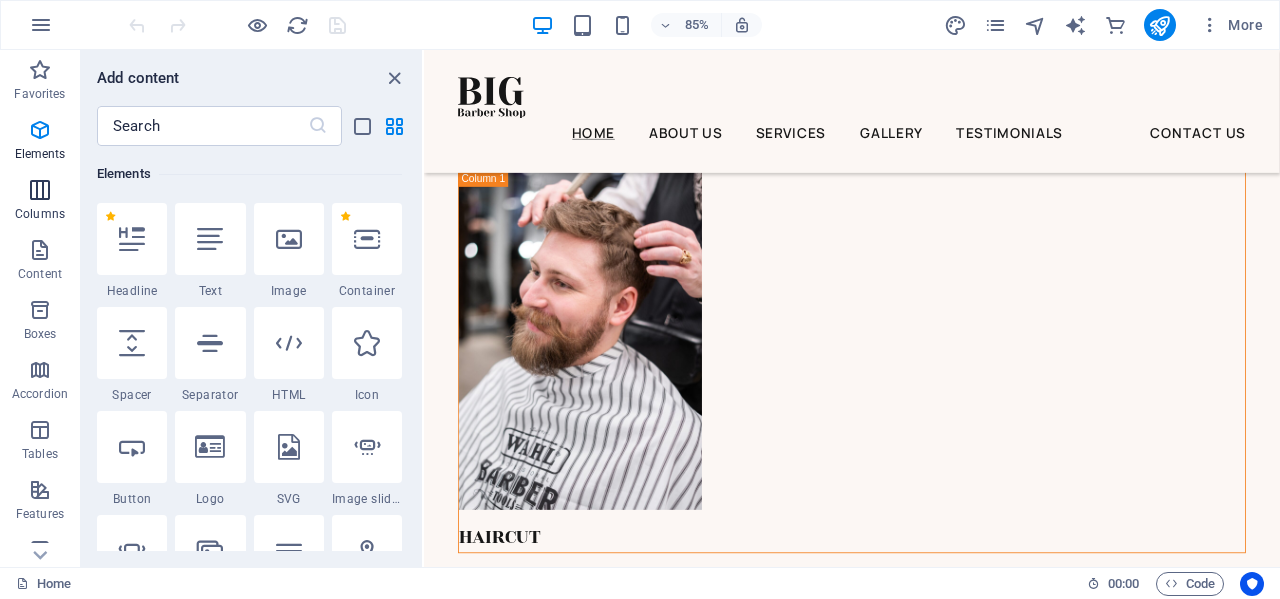 click at bounding box center [40, 190] 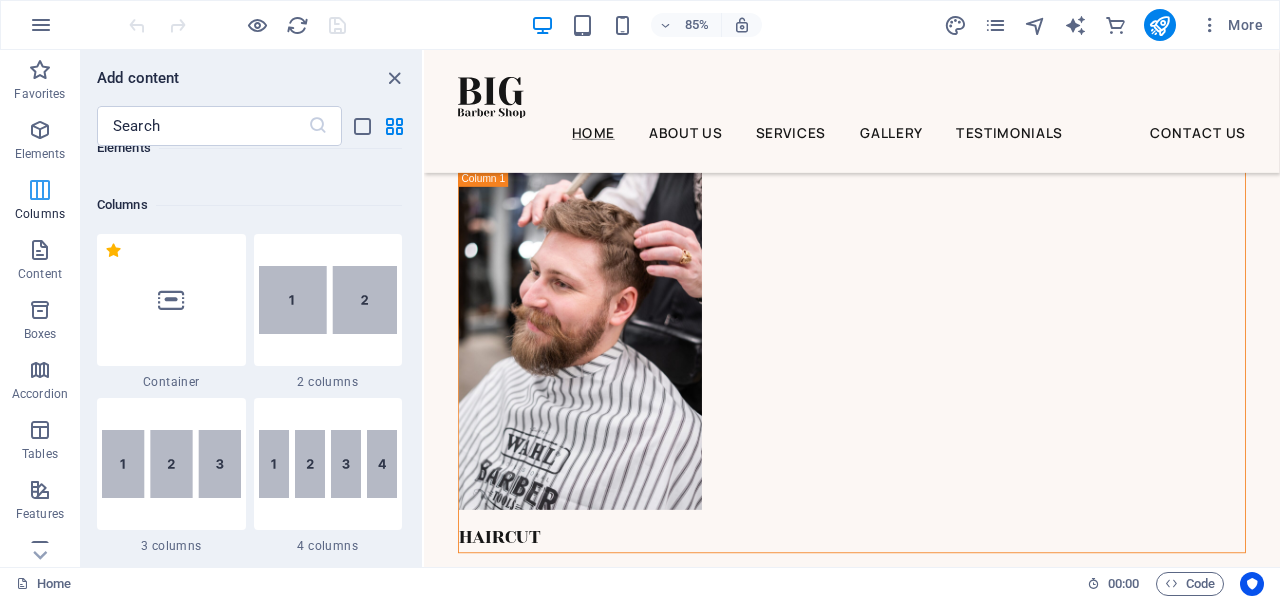 scroll, scrollTop: 990, scrollLeft: 0, axis: vertical 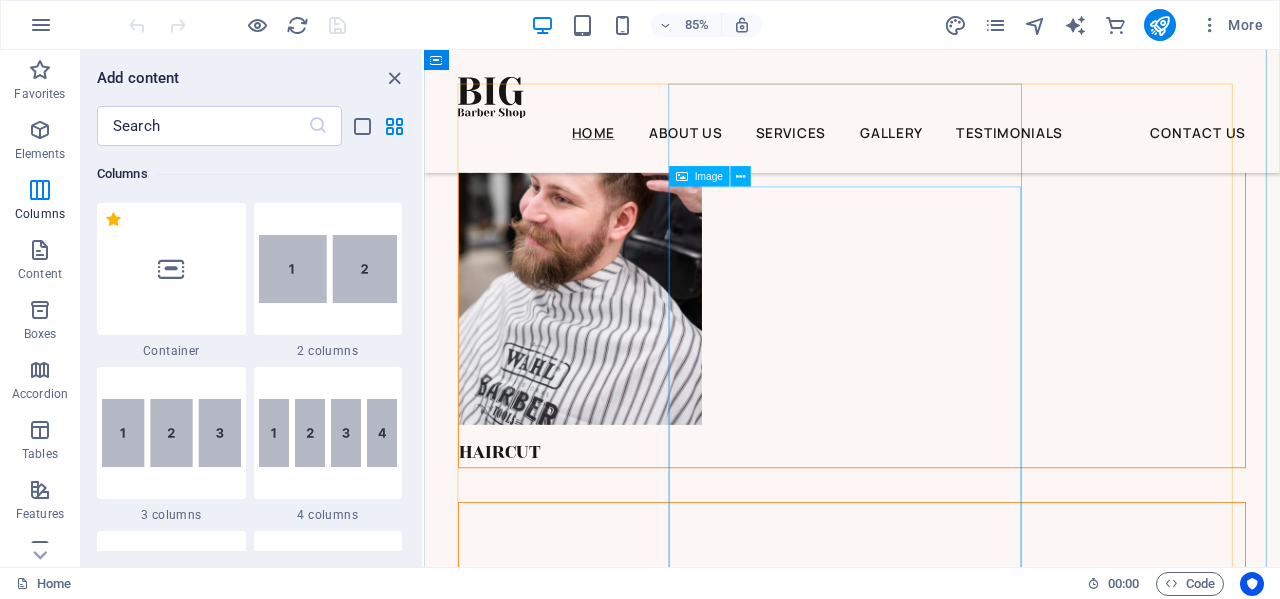 click at bounding box center [927, 1340] 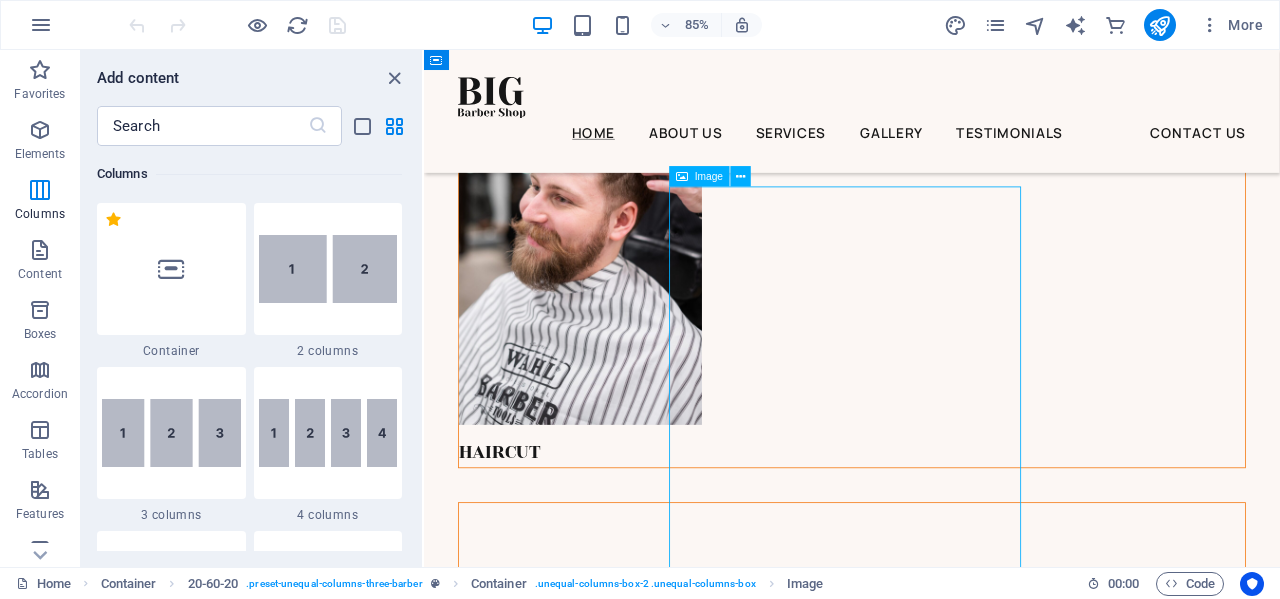 click at bounding box center [927, 1340] 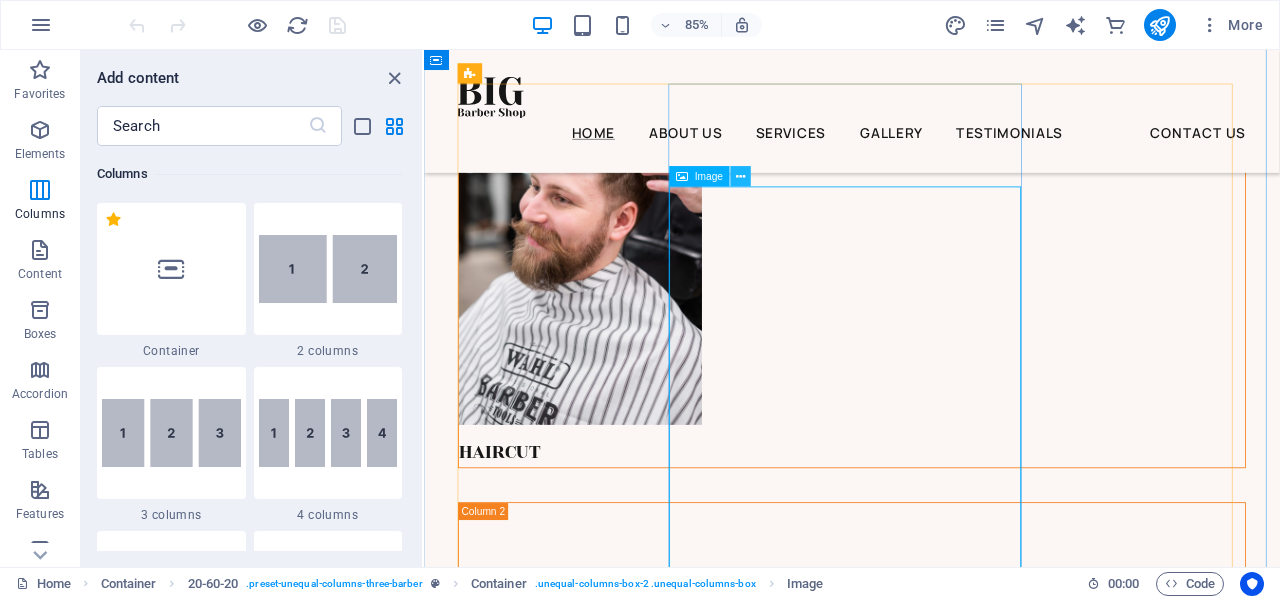 click at bounding box center [741, 177] 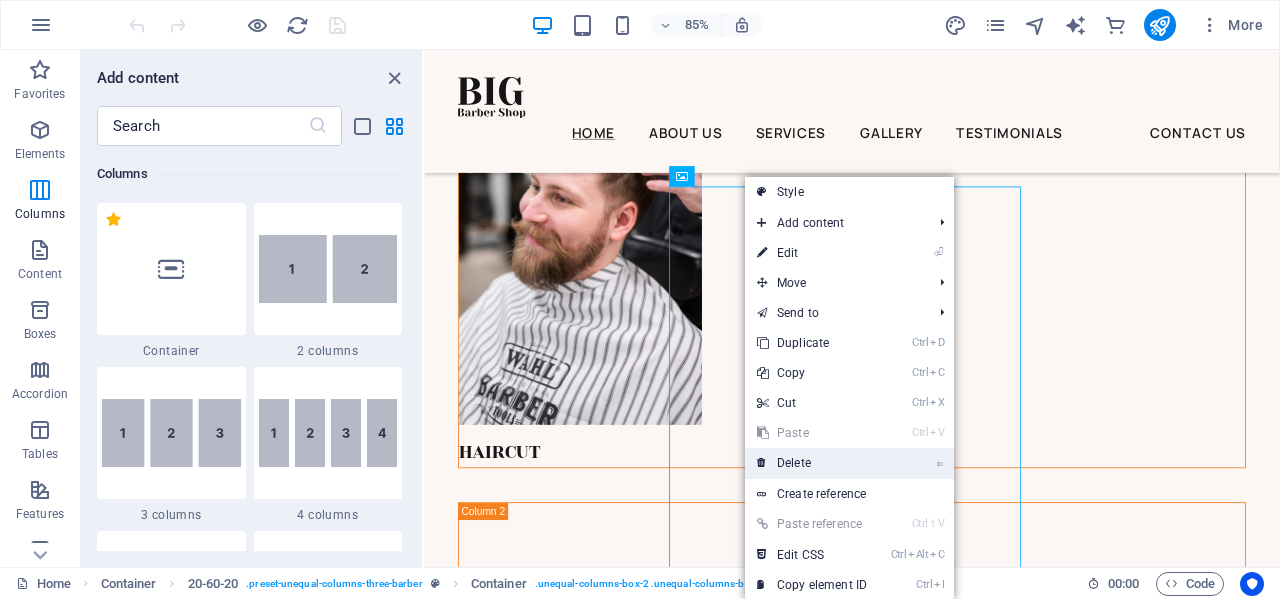 click on "⌦  Delete" at bounding box center [812, 463] 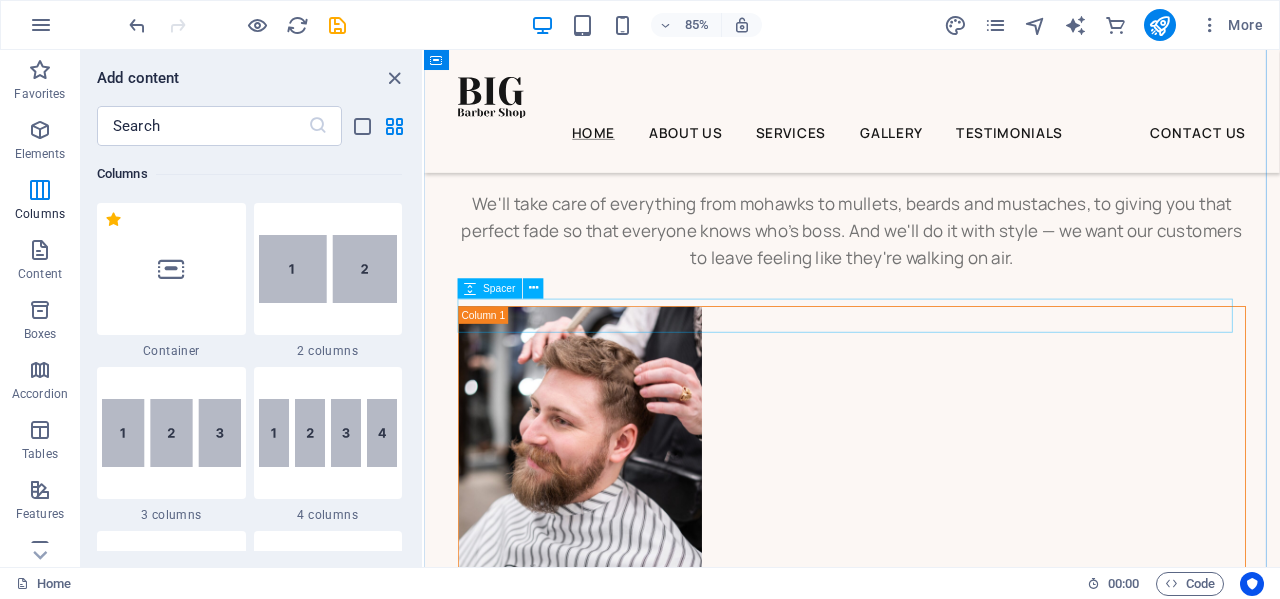 scroll, scrollTop: 3700, scrollLeft: 0, axis: vertical 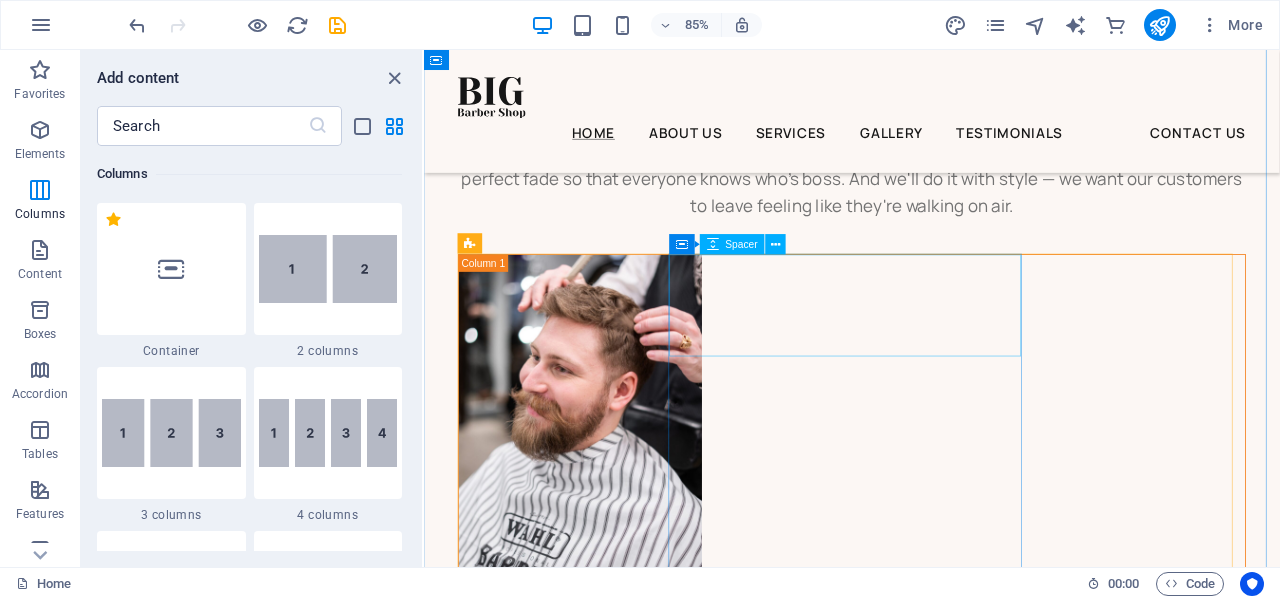 click at bounding box center (927, 843) 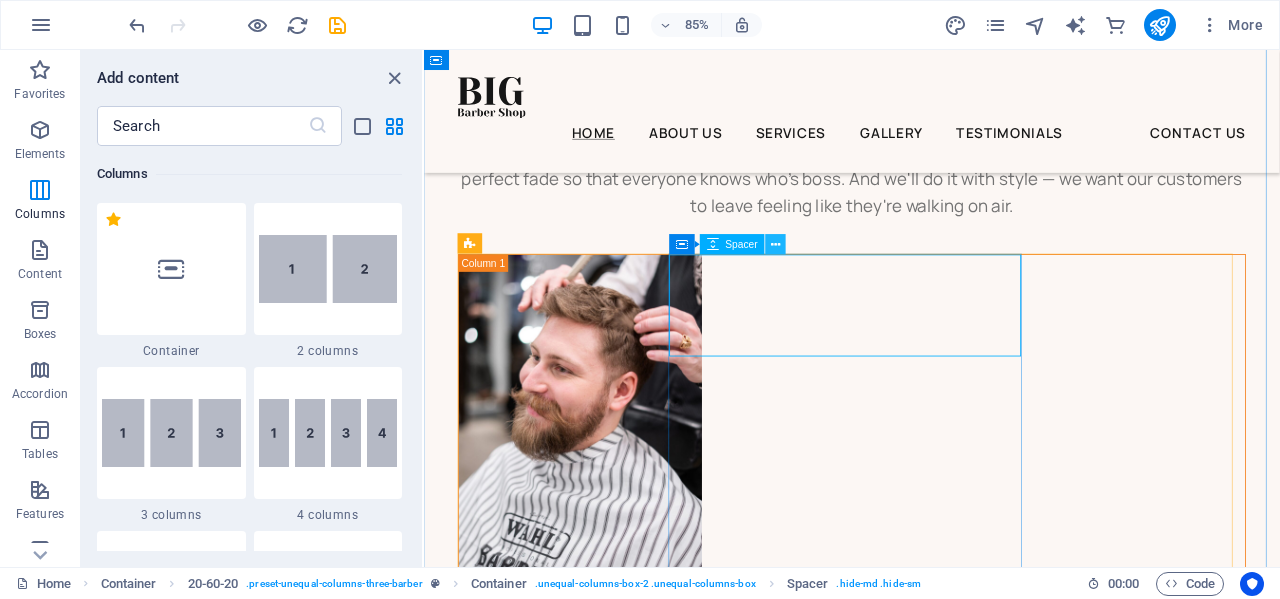 click at bounding box center (775, 245) 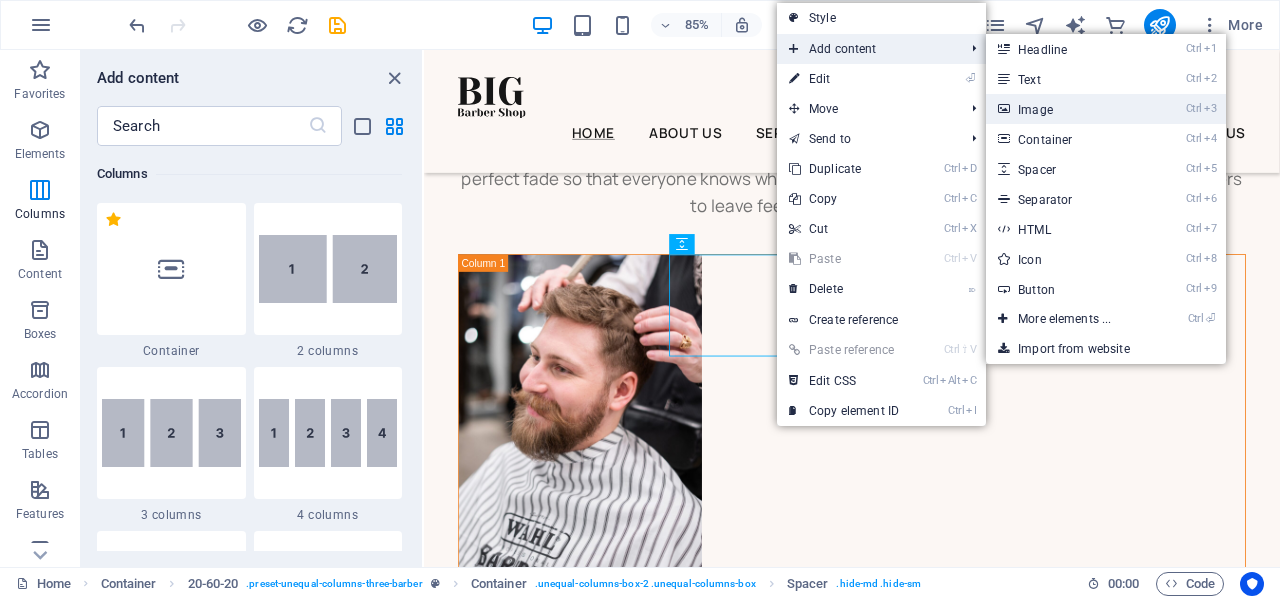 click on "Ctrl 3  Image" at bounding box center [1068, 109] 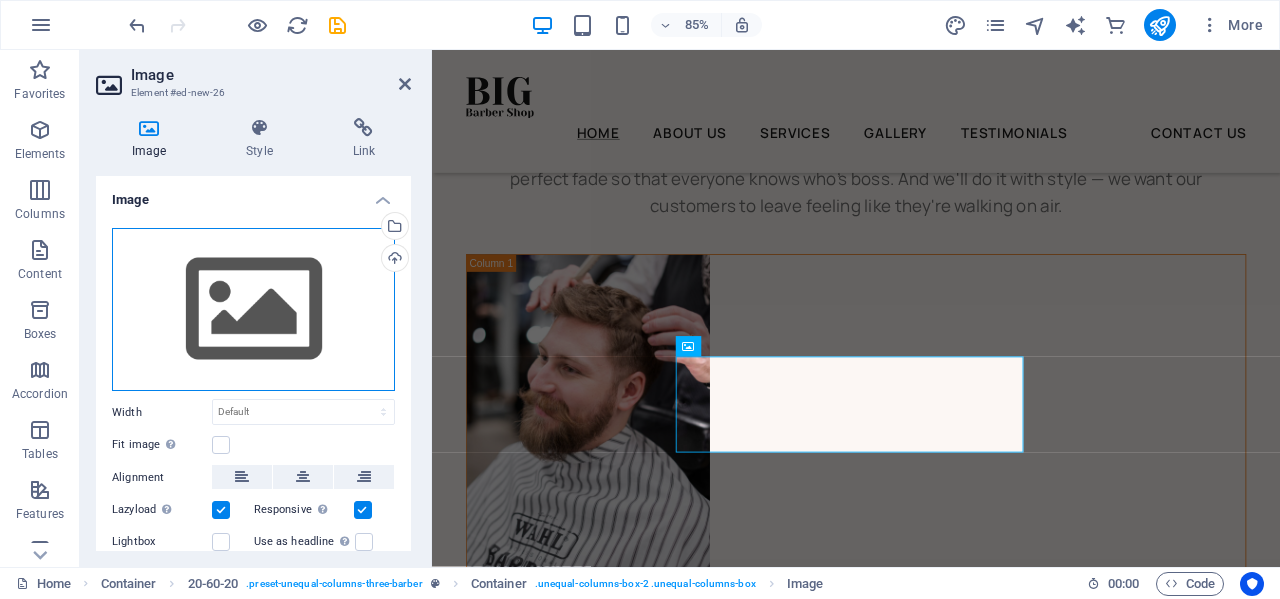 click on "Drag files here, click to choose files or select files from Files or our free stock photos & videos" at bounding box center [253, 310] 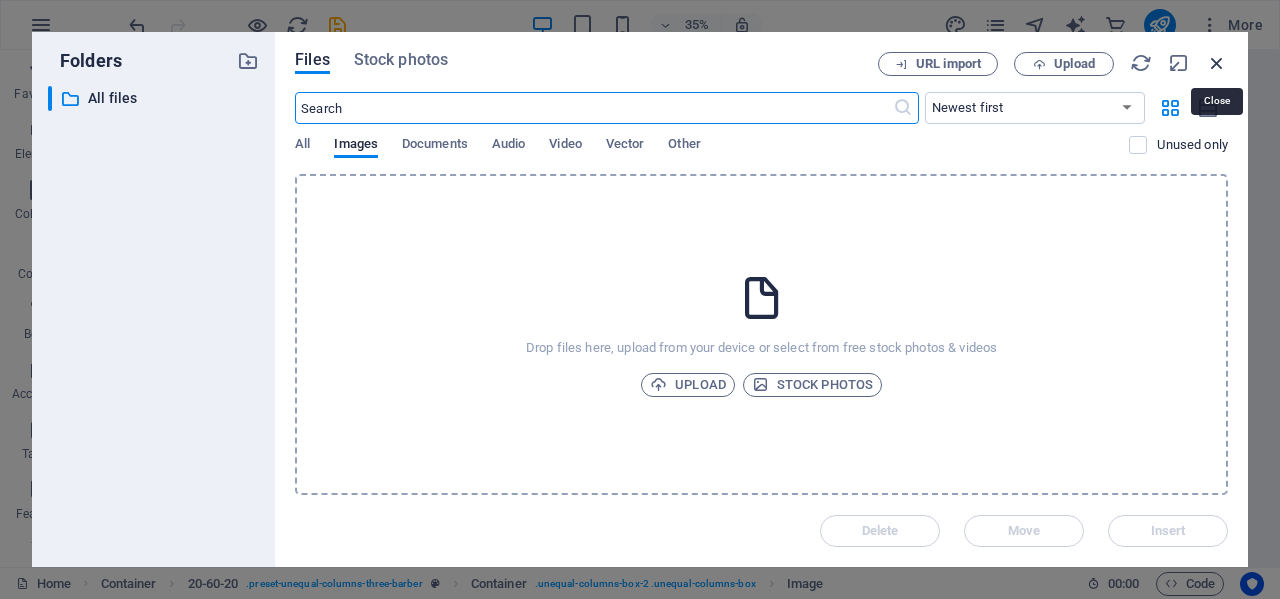 click at bounding box center [1217, 63] 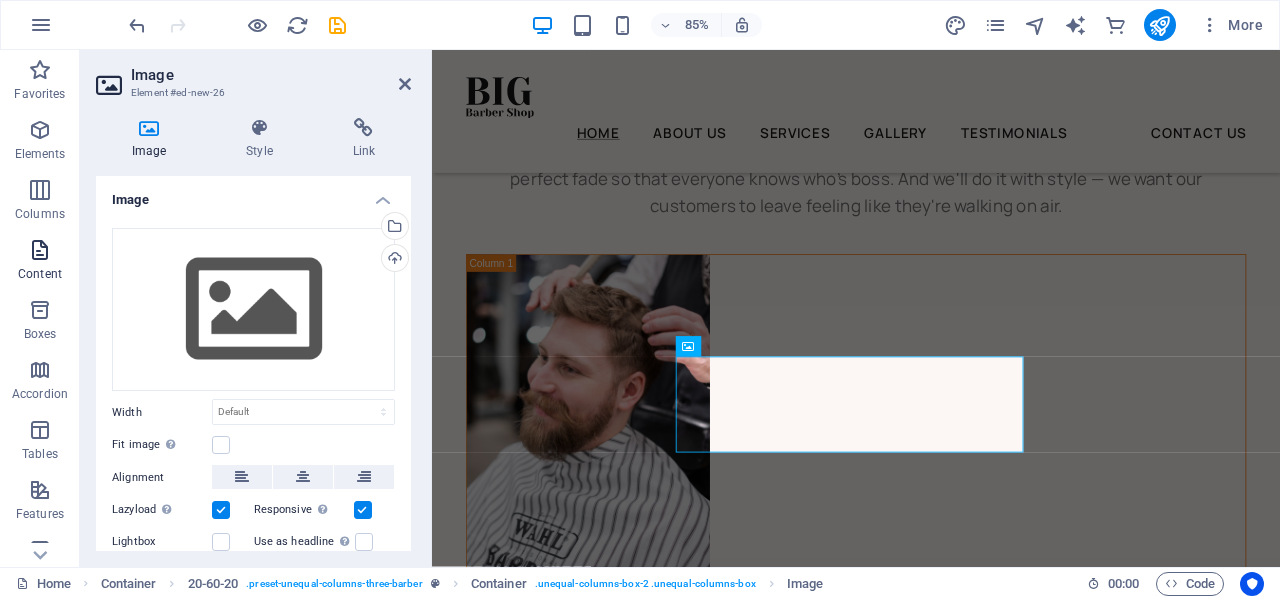 click at bounding box center (40, 250) 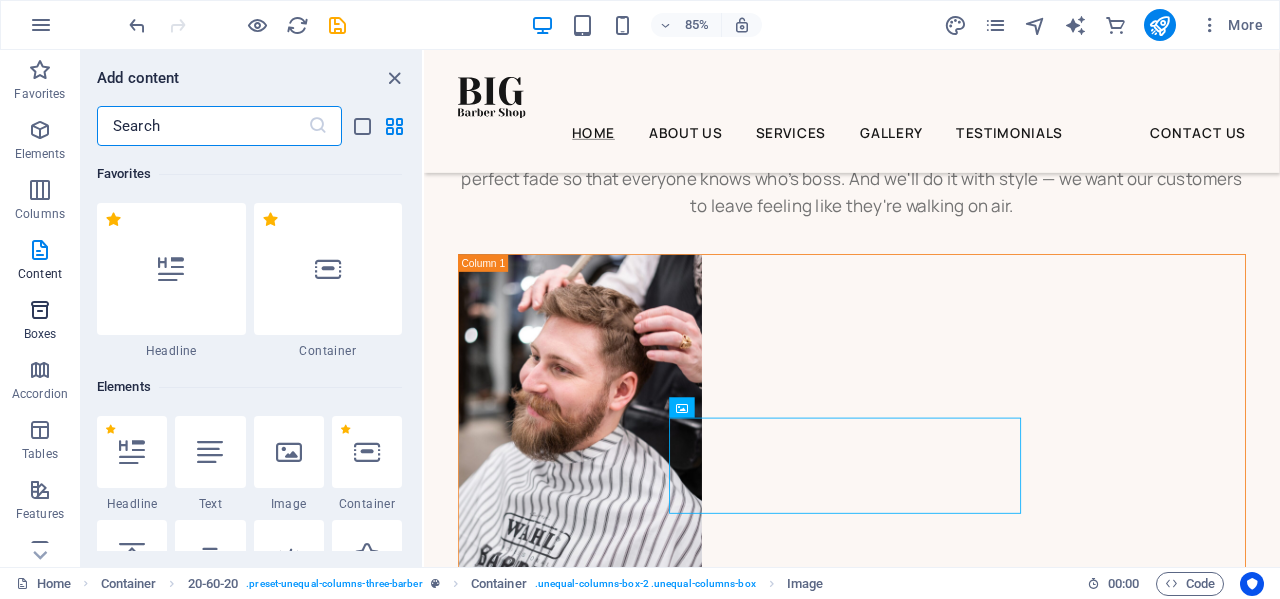 scroll, scrollTop: 3628, scrollLeft: 0, axis: vertical 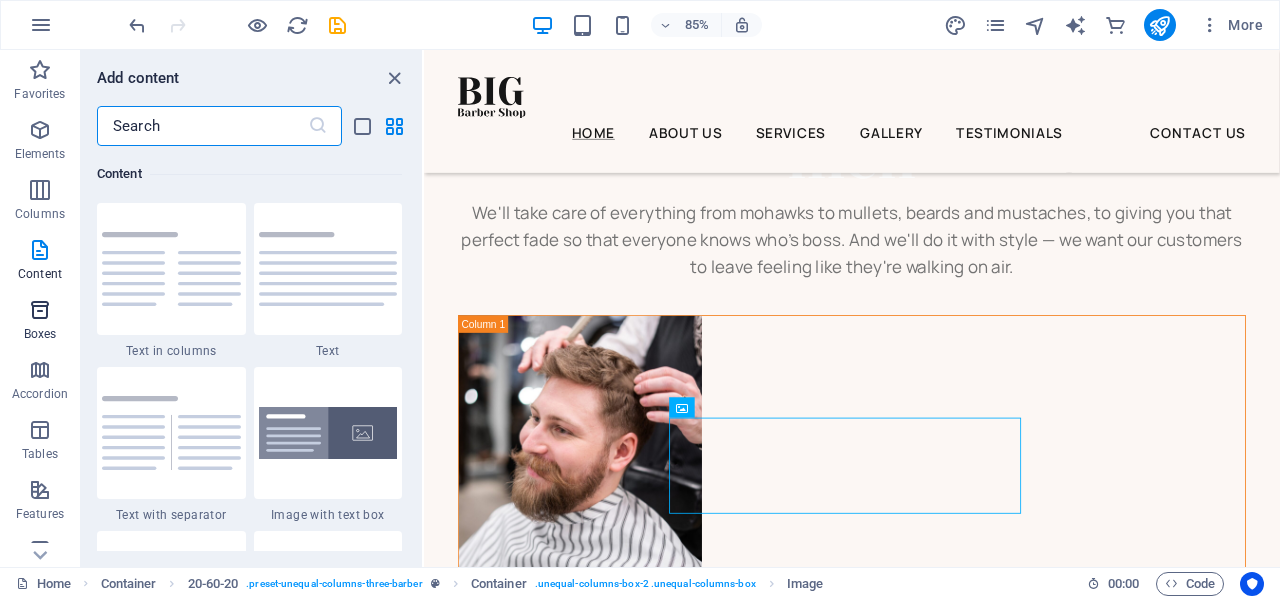 click at bounding box center (40, 310) 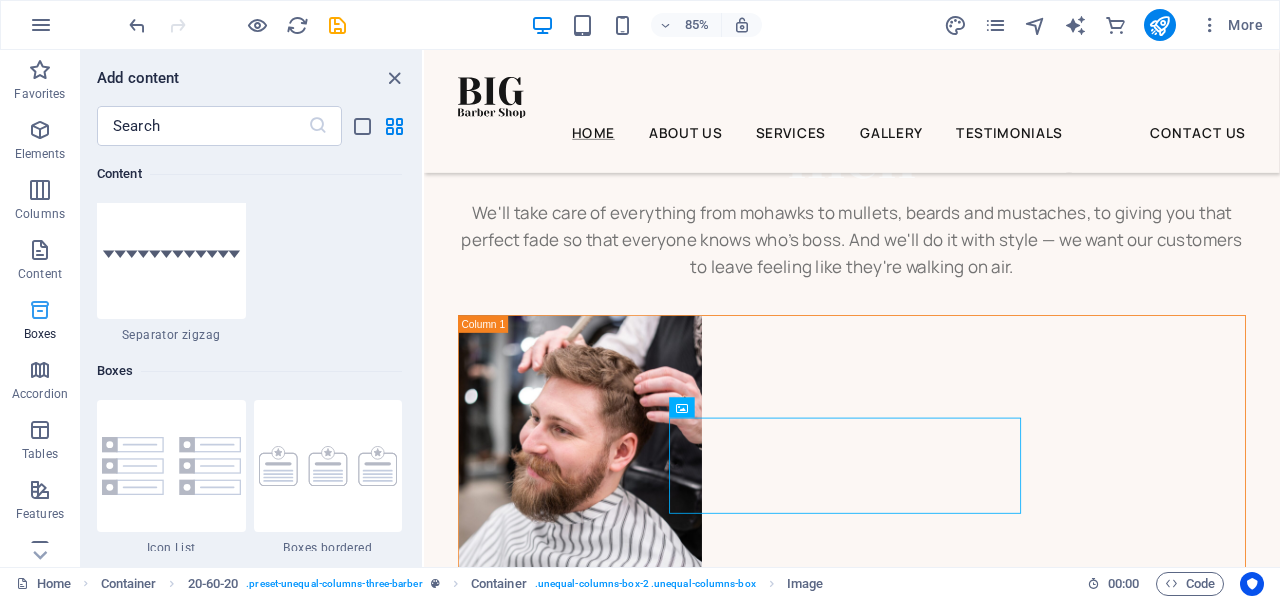 scroll, scrollTop: 5516, scrollLeft: 0, axis: vertical 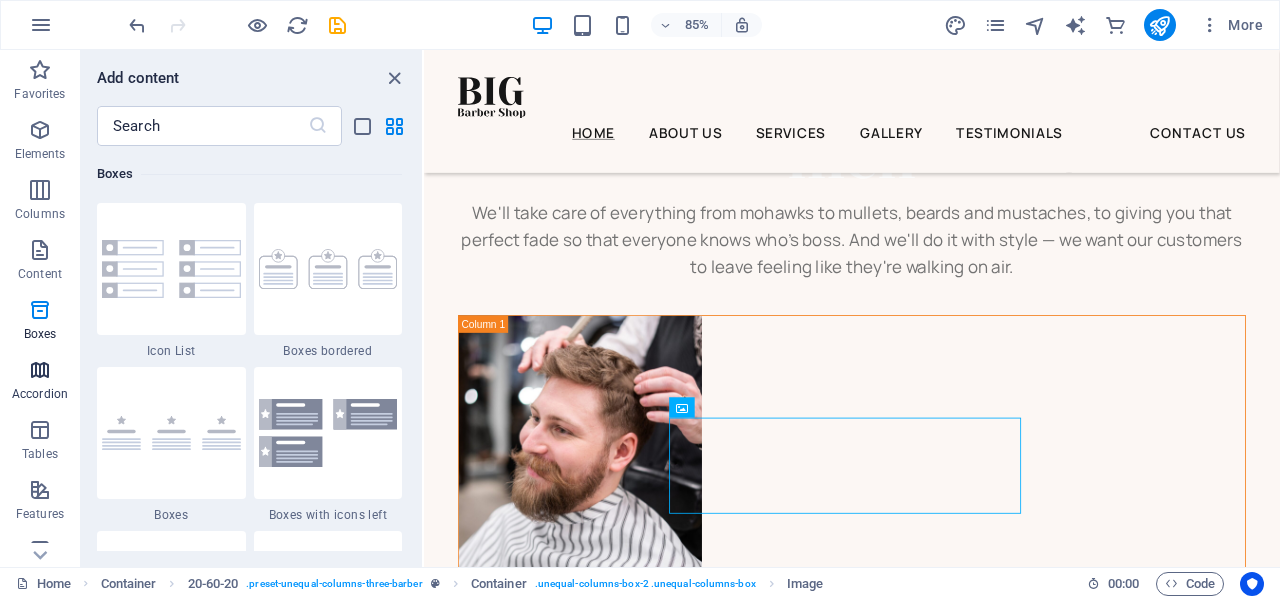click at bounding box center [40, 370] 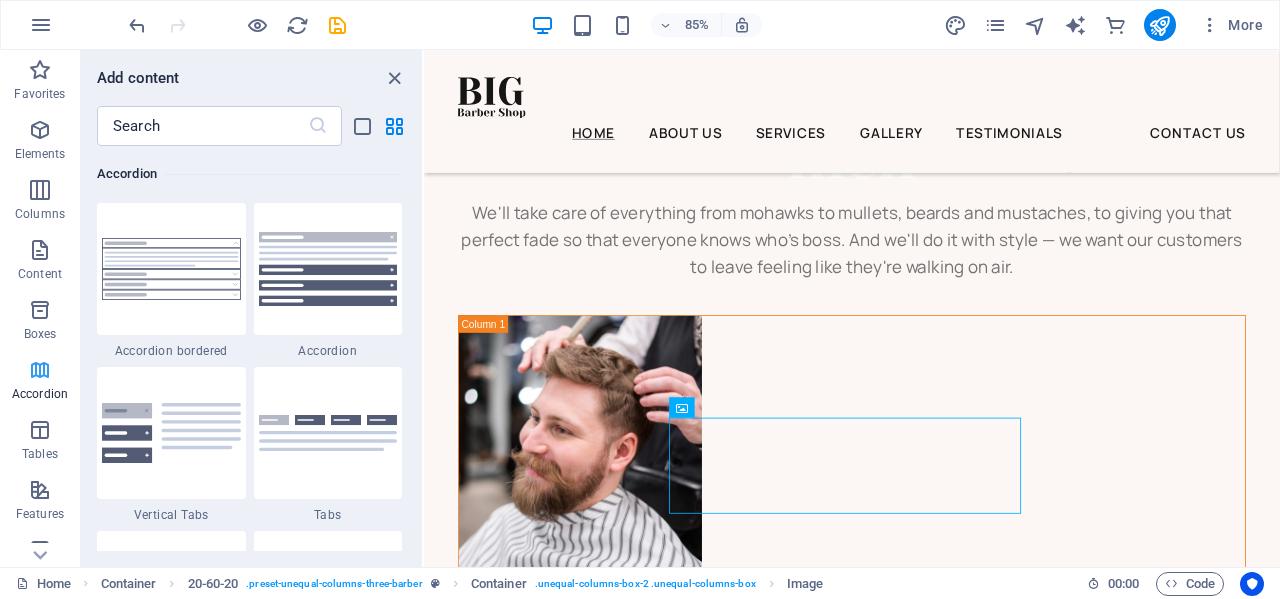 scroll, scrollTop: 6385, scrollLeft: 0, axis: vertical 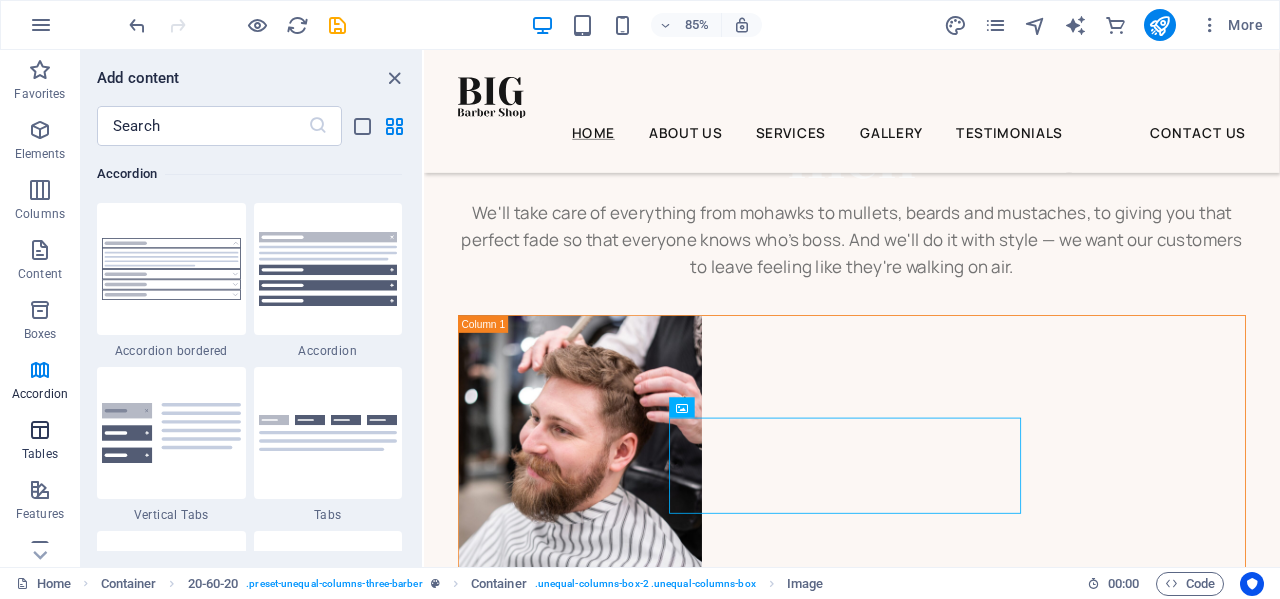 click at bounding box center [40, 430] 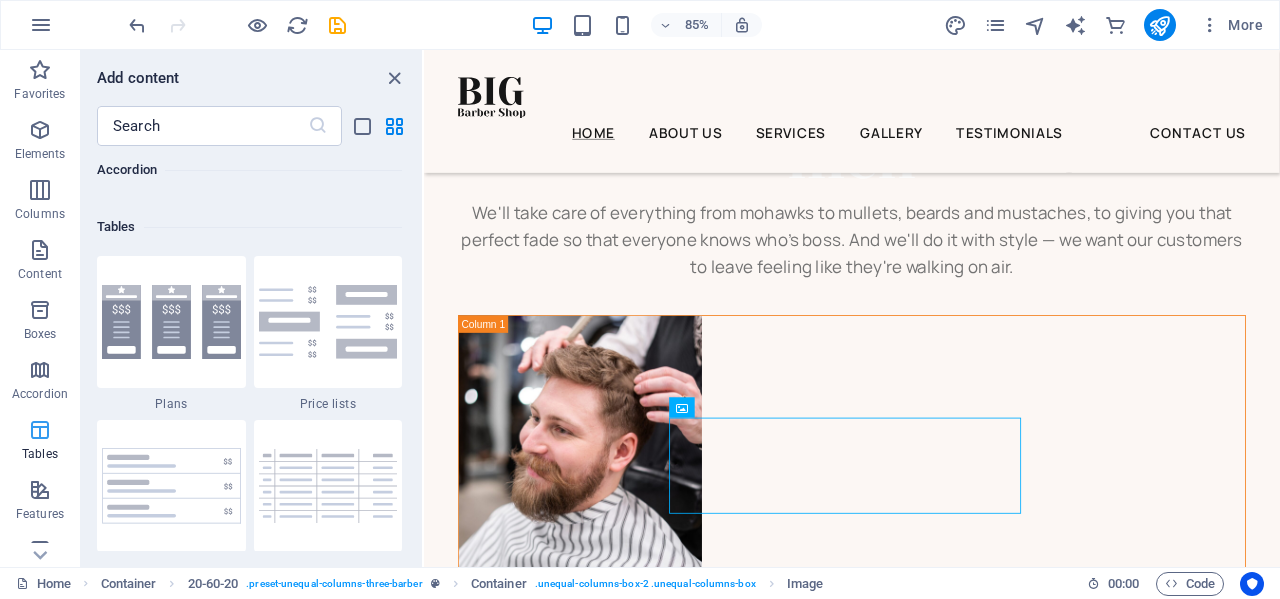 scroll, scrollTop: 6926, scrollLeft: 0, axis: vertical 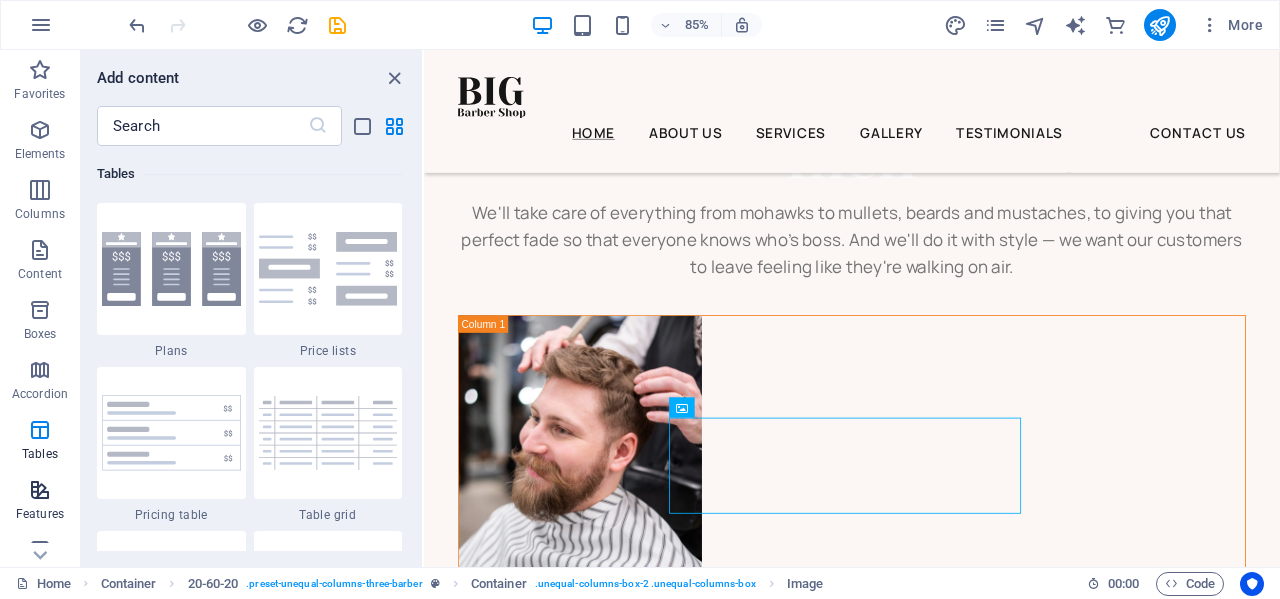 click at bounding box center [40, 490] 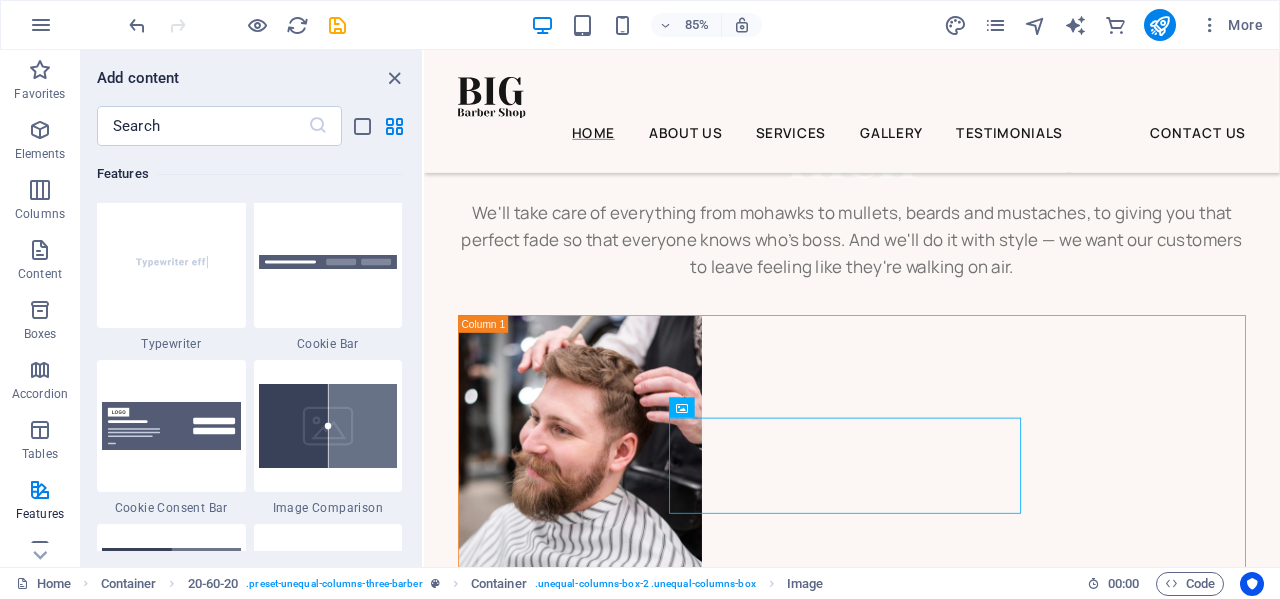 scroll, scrollTop: 7993, scrollLeft: 0, axis: vertical 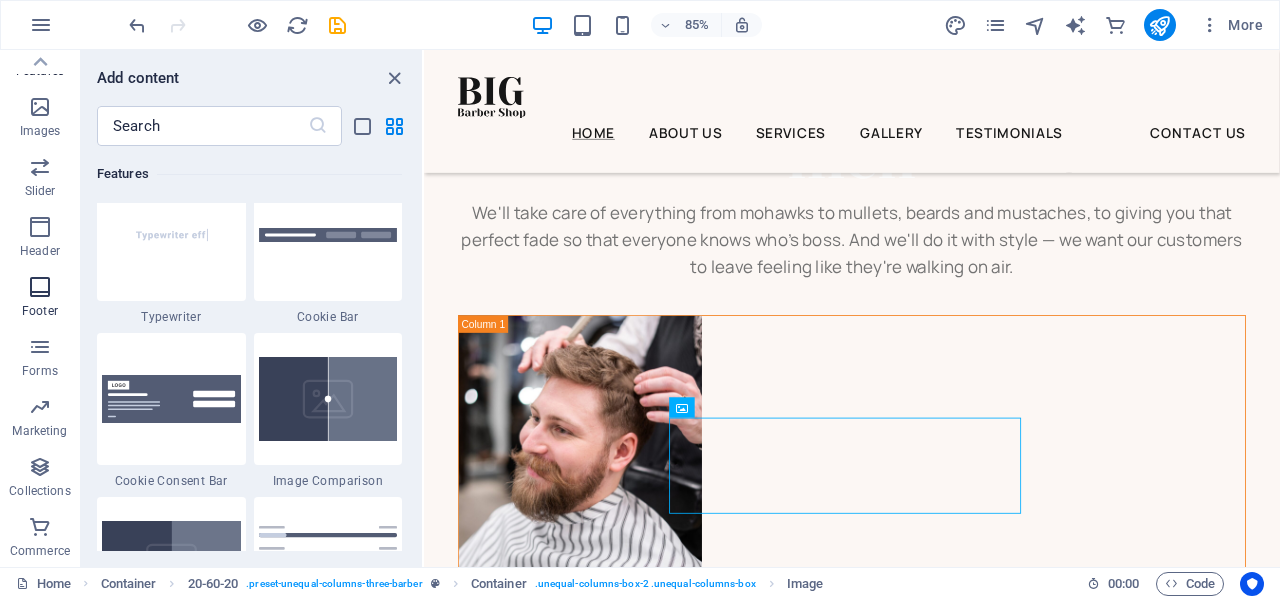 click at bounding box center [40, 287] 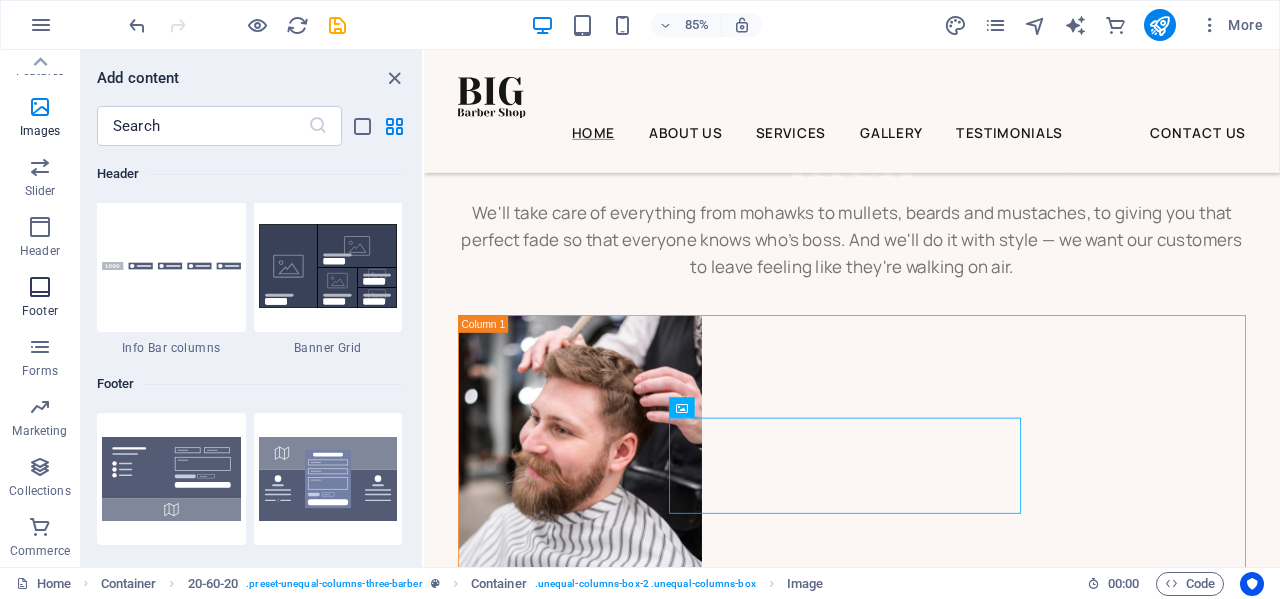 scroll, scrollTop: 13239, scrollLeft: 0, axis: vertical 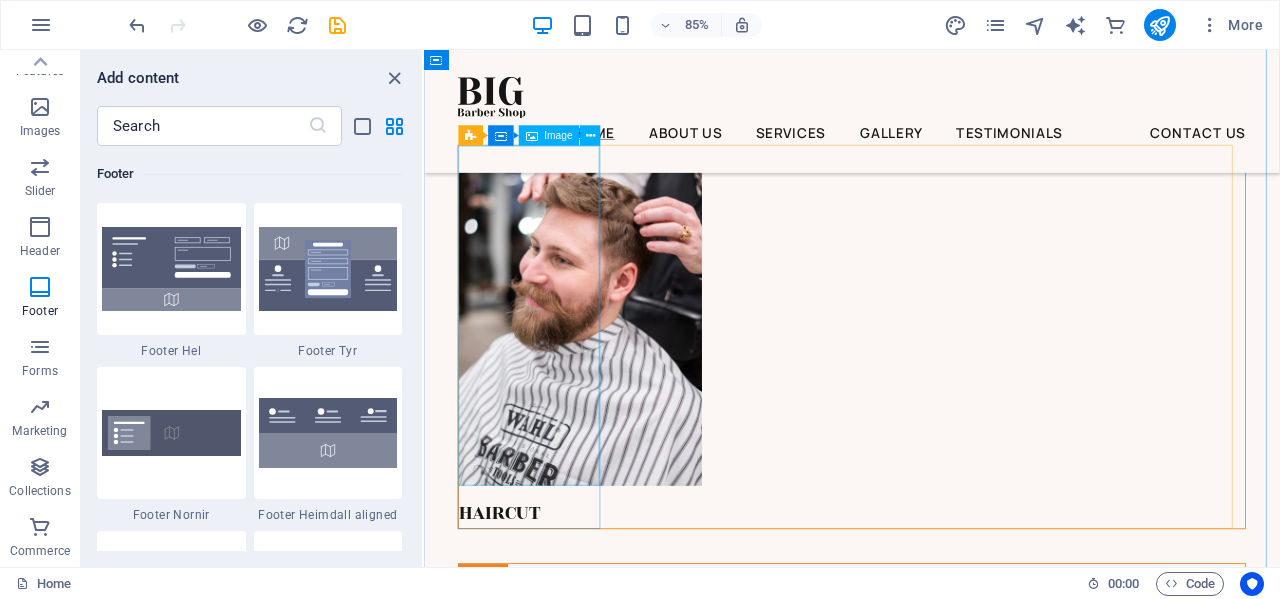 click at bounding box center (927, 363) 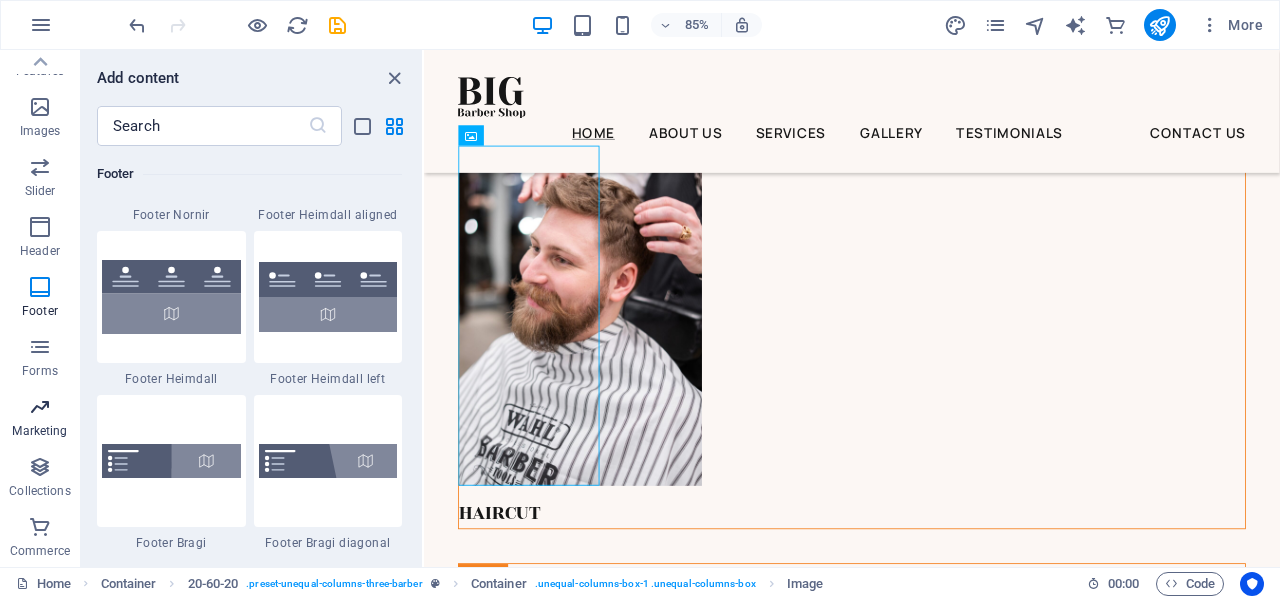 scroll, scrollTop: 13639, scrollLeft: 0, axis: vertical 